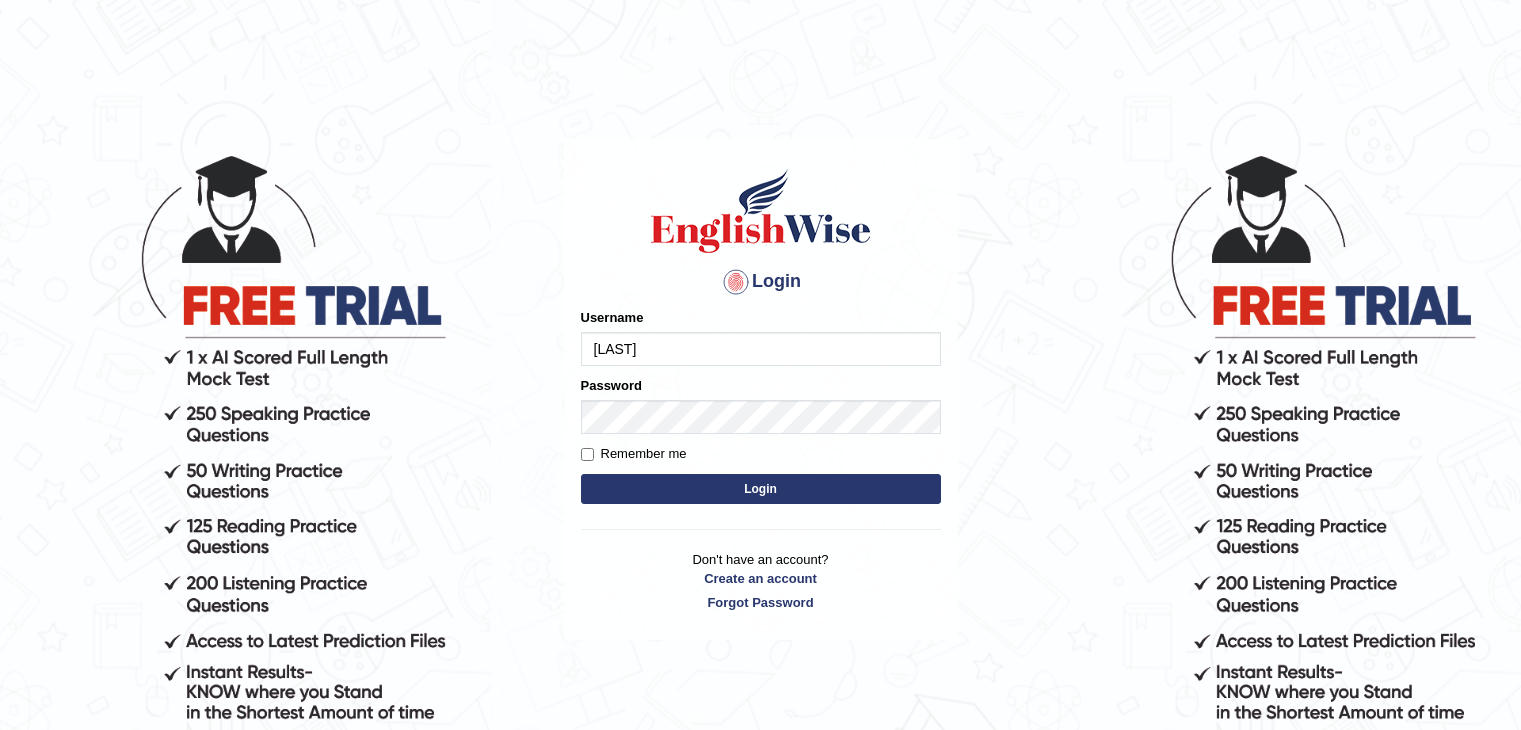 scroll, scrollTop: 0, scrollLeft: 0, axis: both 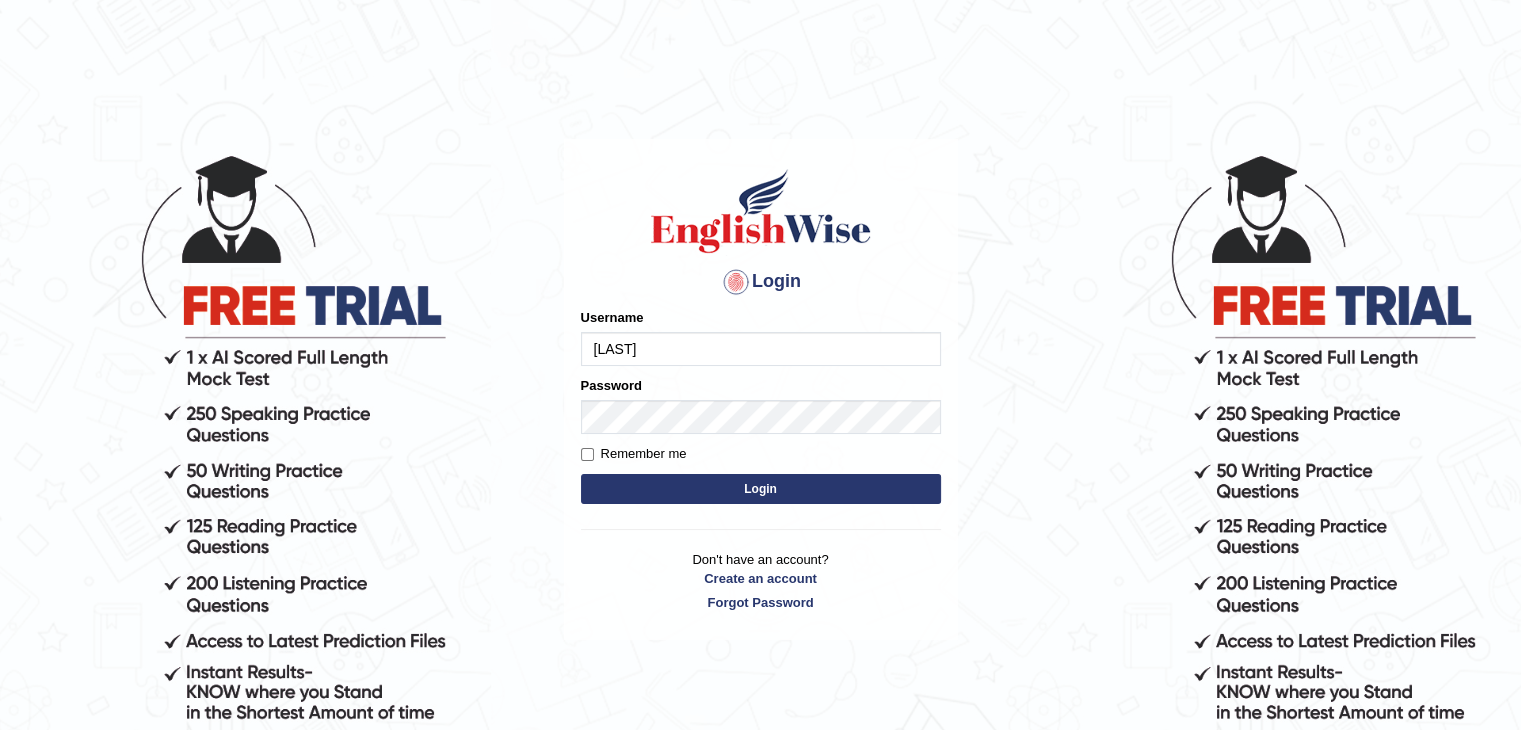 click on "fransikaf" at bounding box center [761, 349] 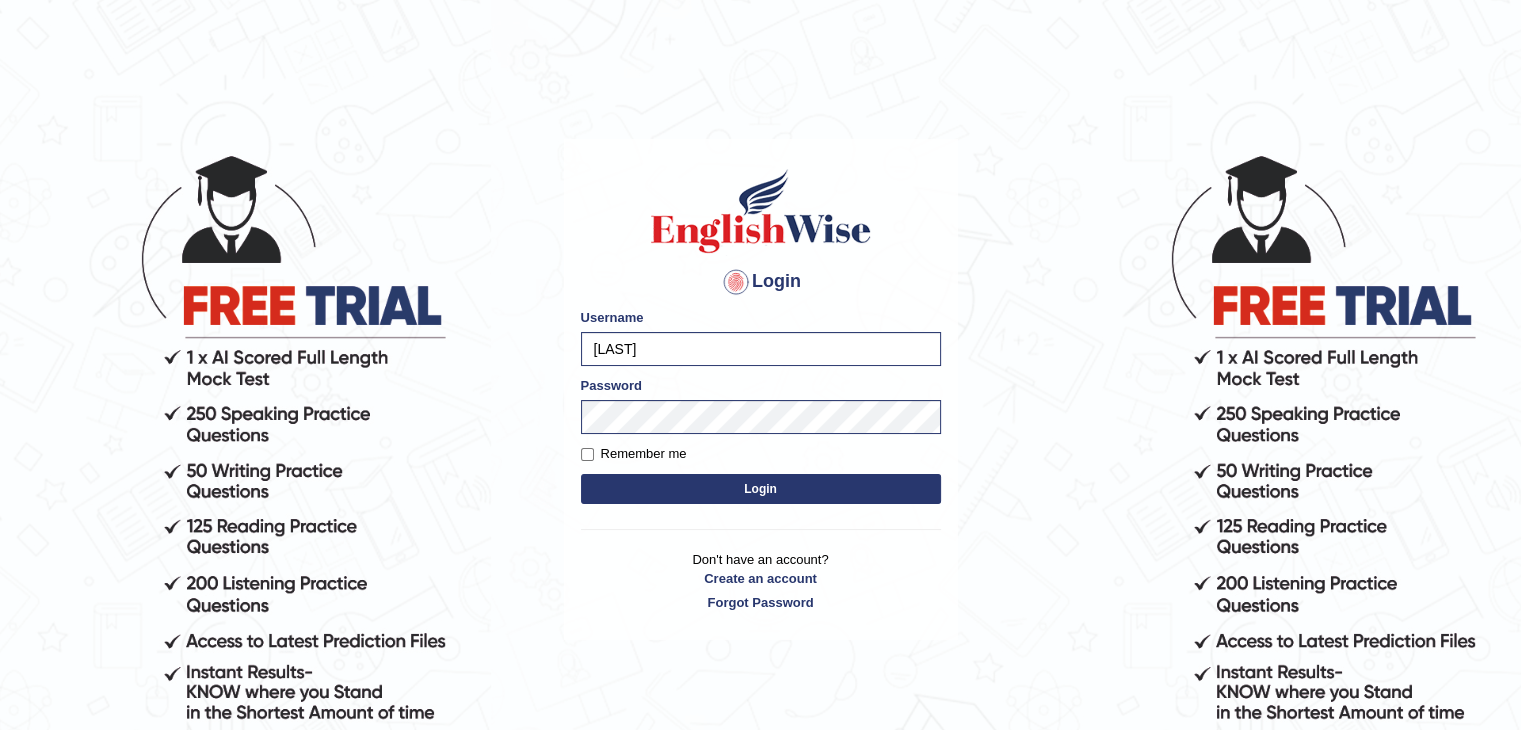 click on "Login" at bounding box center [761, 489] 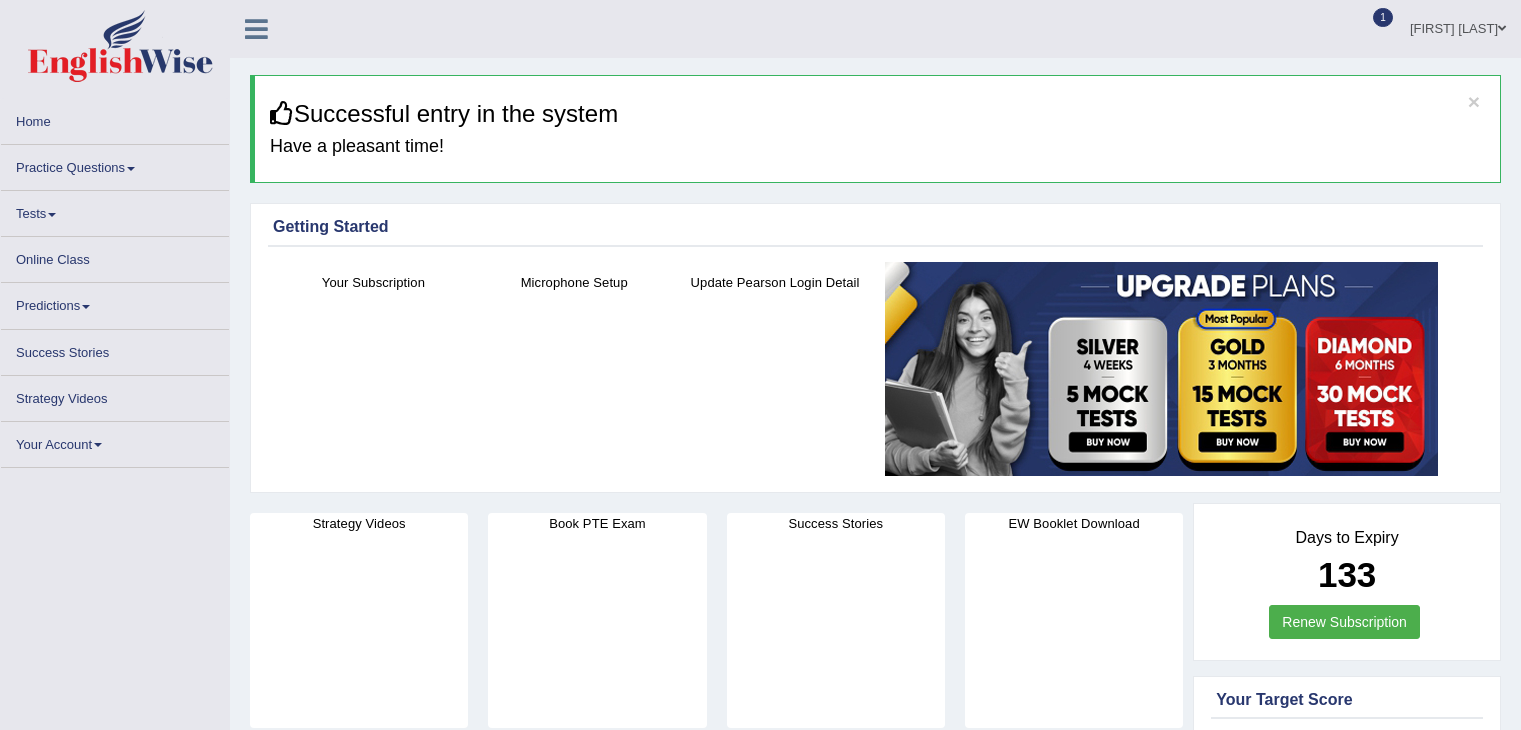 scroll, scrollTop: 0, scrollLeft: 0, axis: both 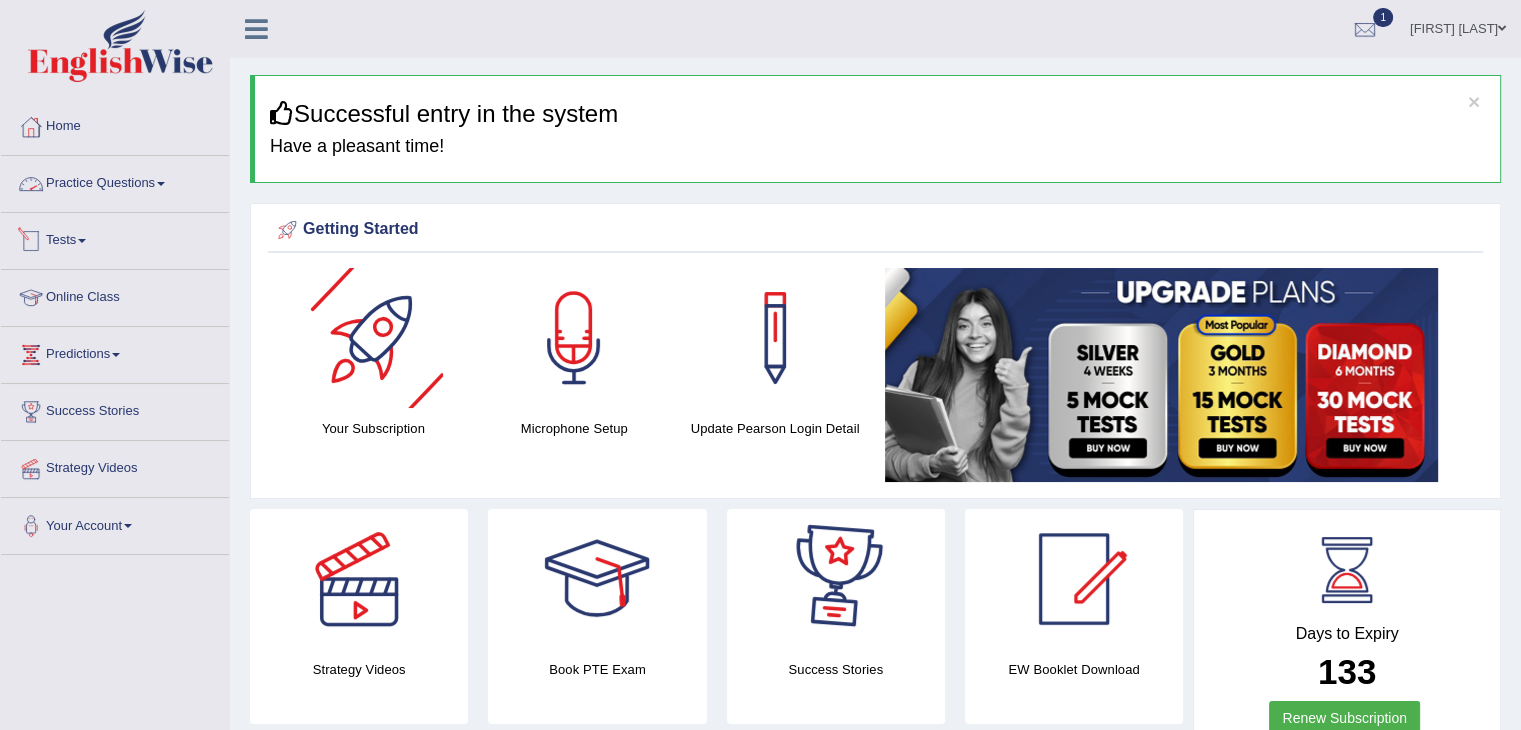 click on "Practice Questions" at bounding box center (115, 181) 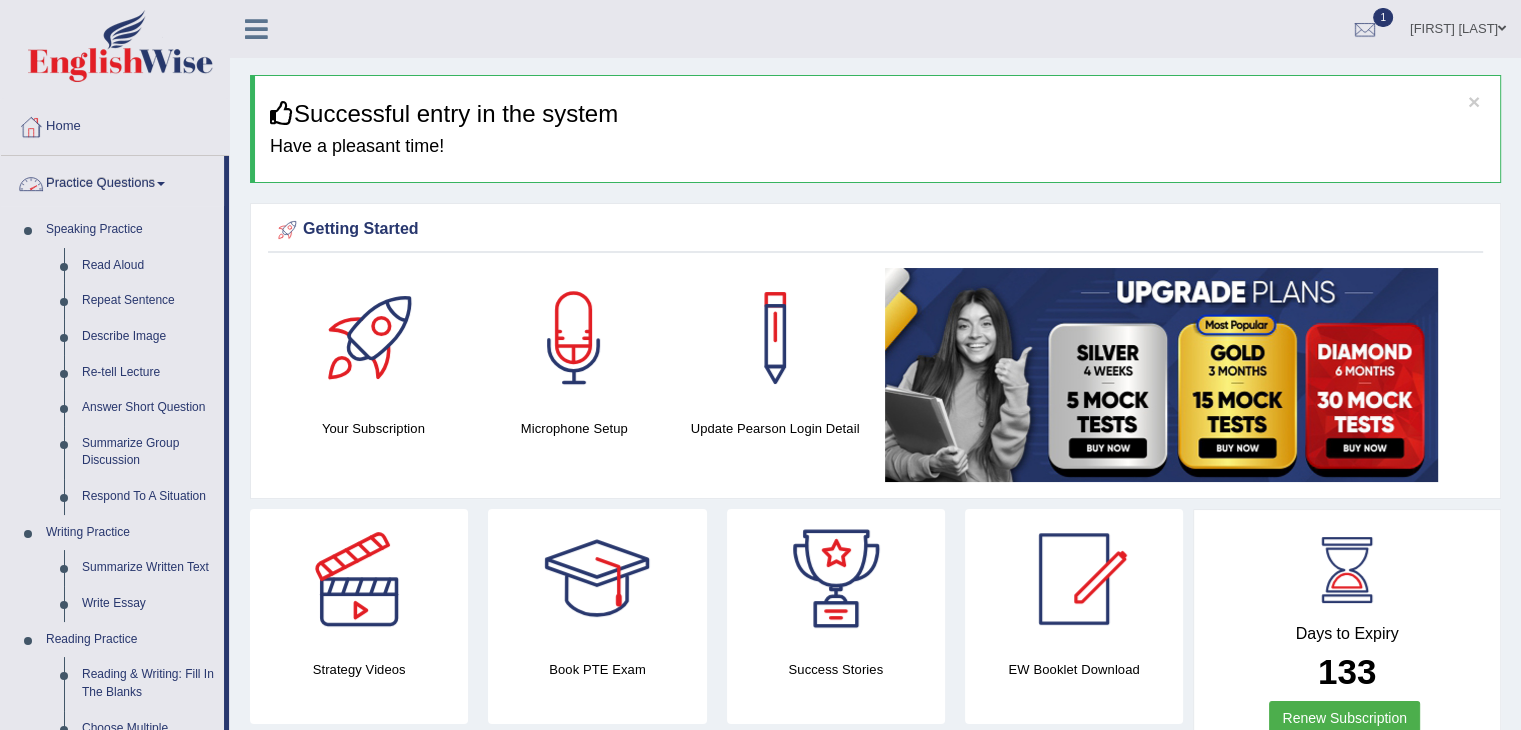 click on "Practice Questions" at bounding box center (112, 181) 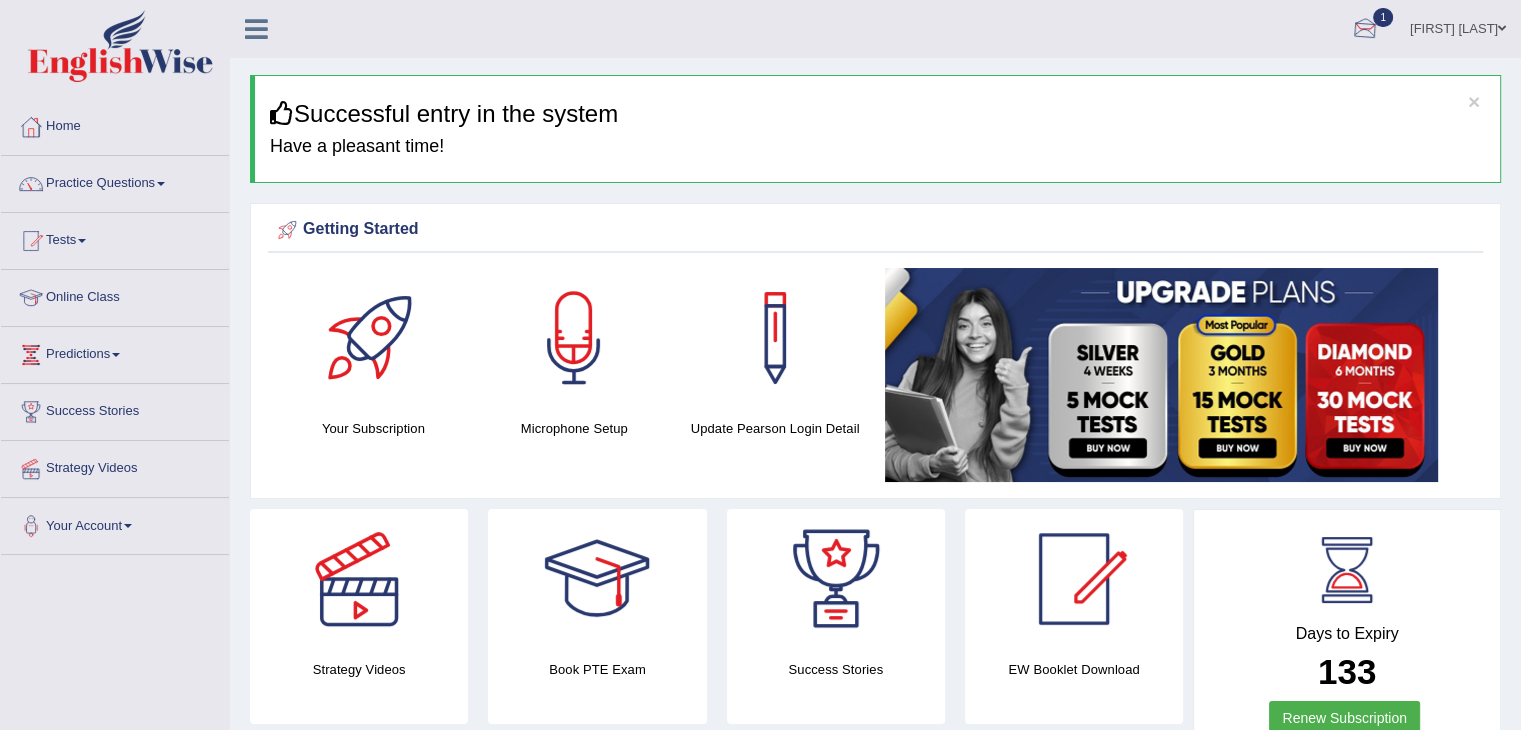 click at bounding box center (1365, 30) 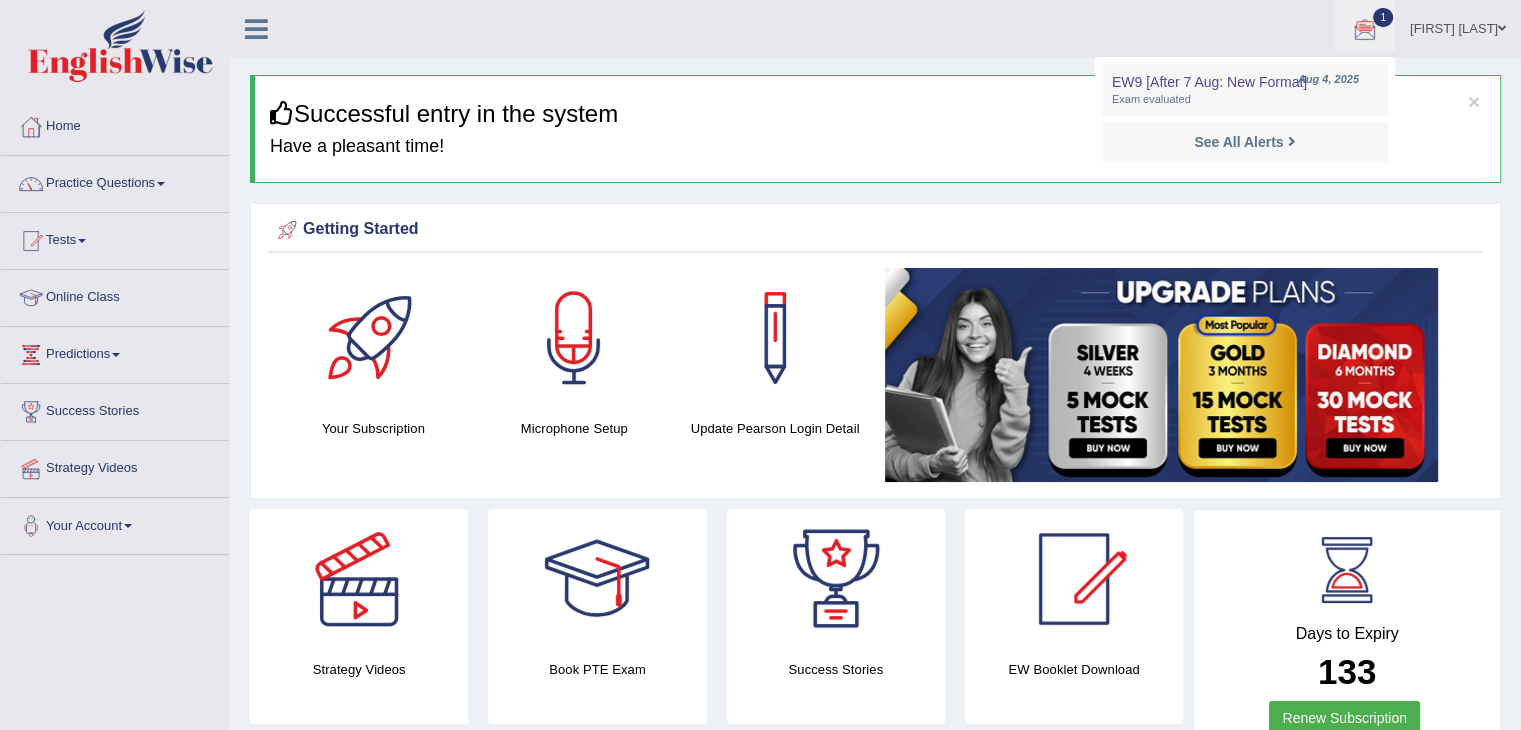 click at bounding box center [1365, 30] 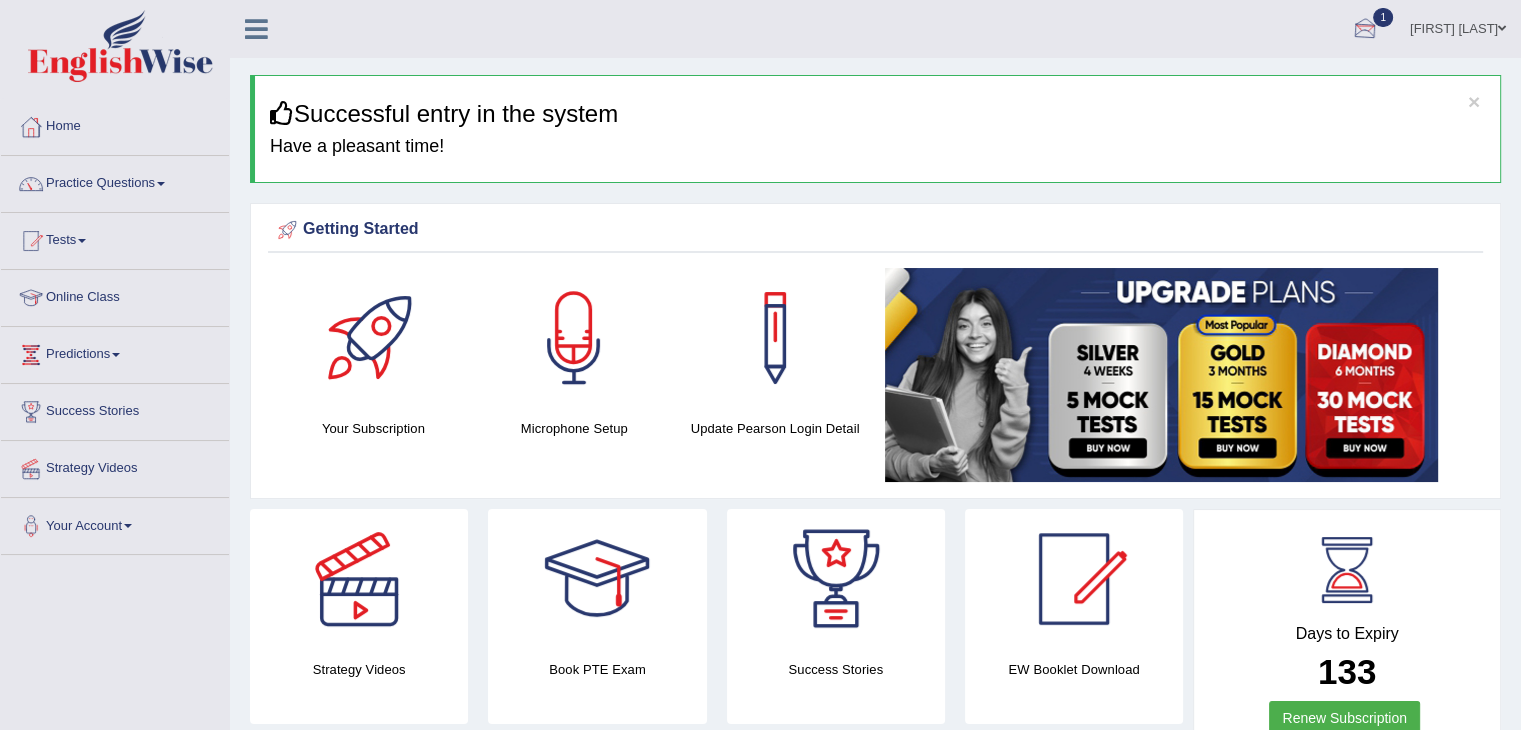 click at bounding box center [1365, 30] 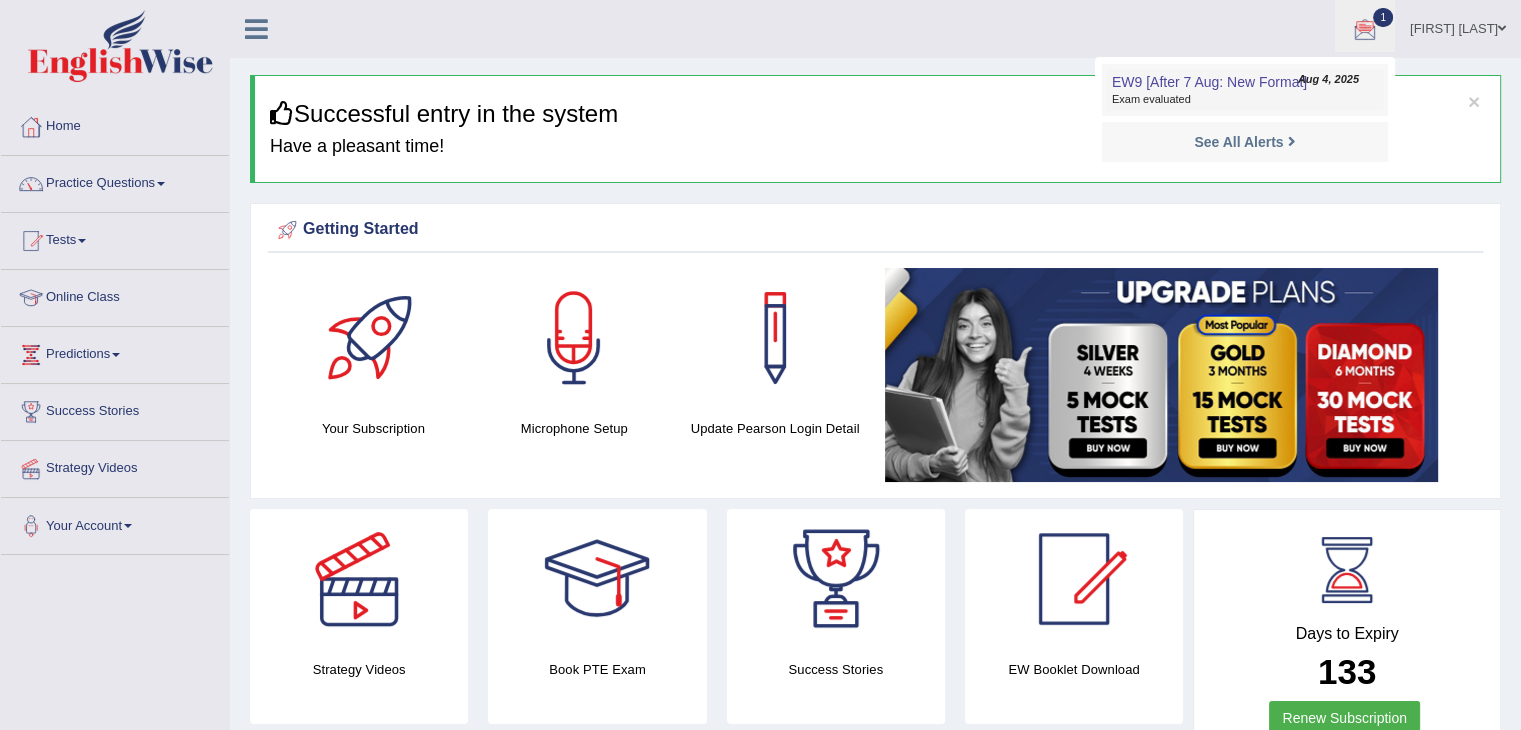 click on "EW9 [After 7 Aug: New Format]" at bounding box center (1209, 82) 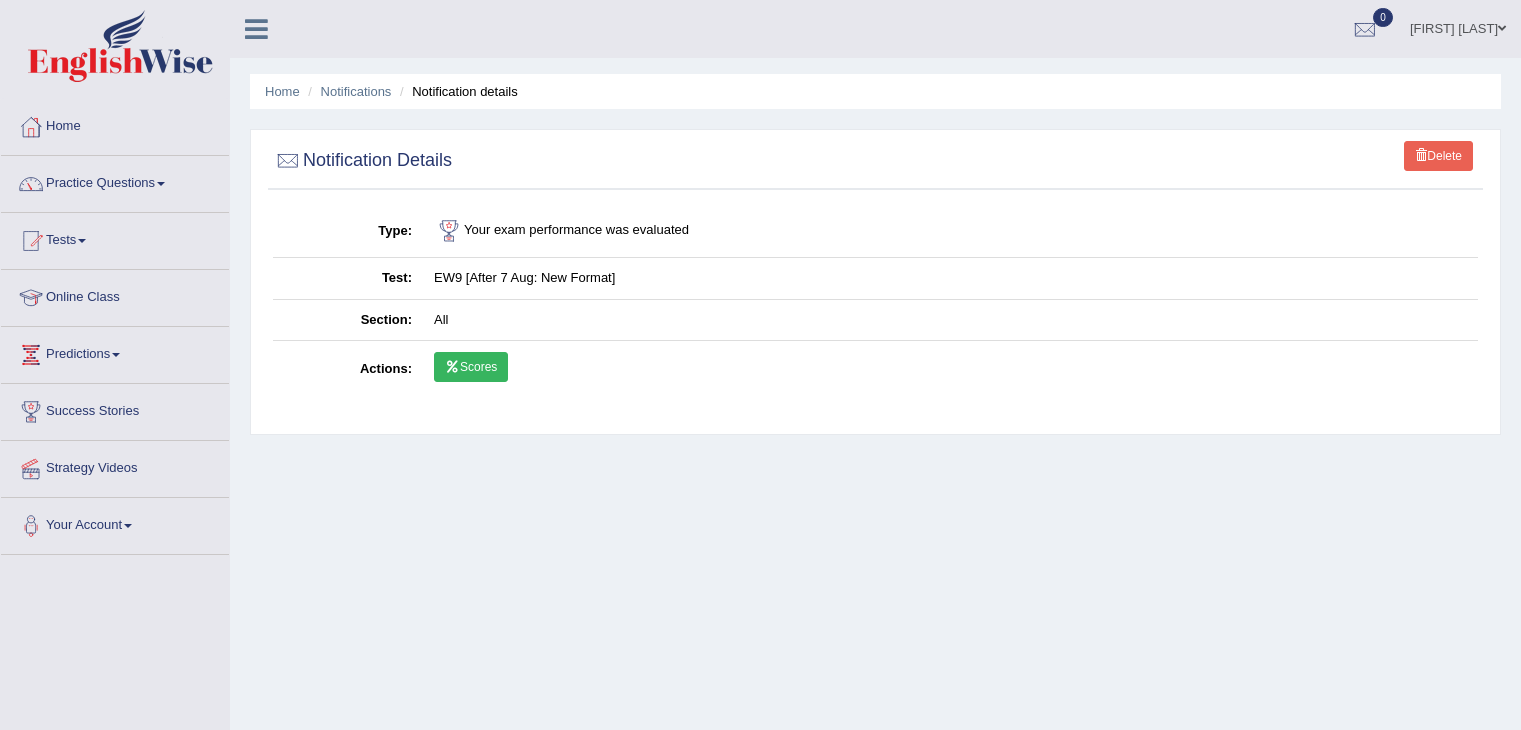 scroll, scrollTop: 0, scrollLeft: 0, axis: both 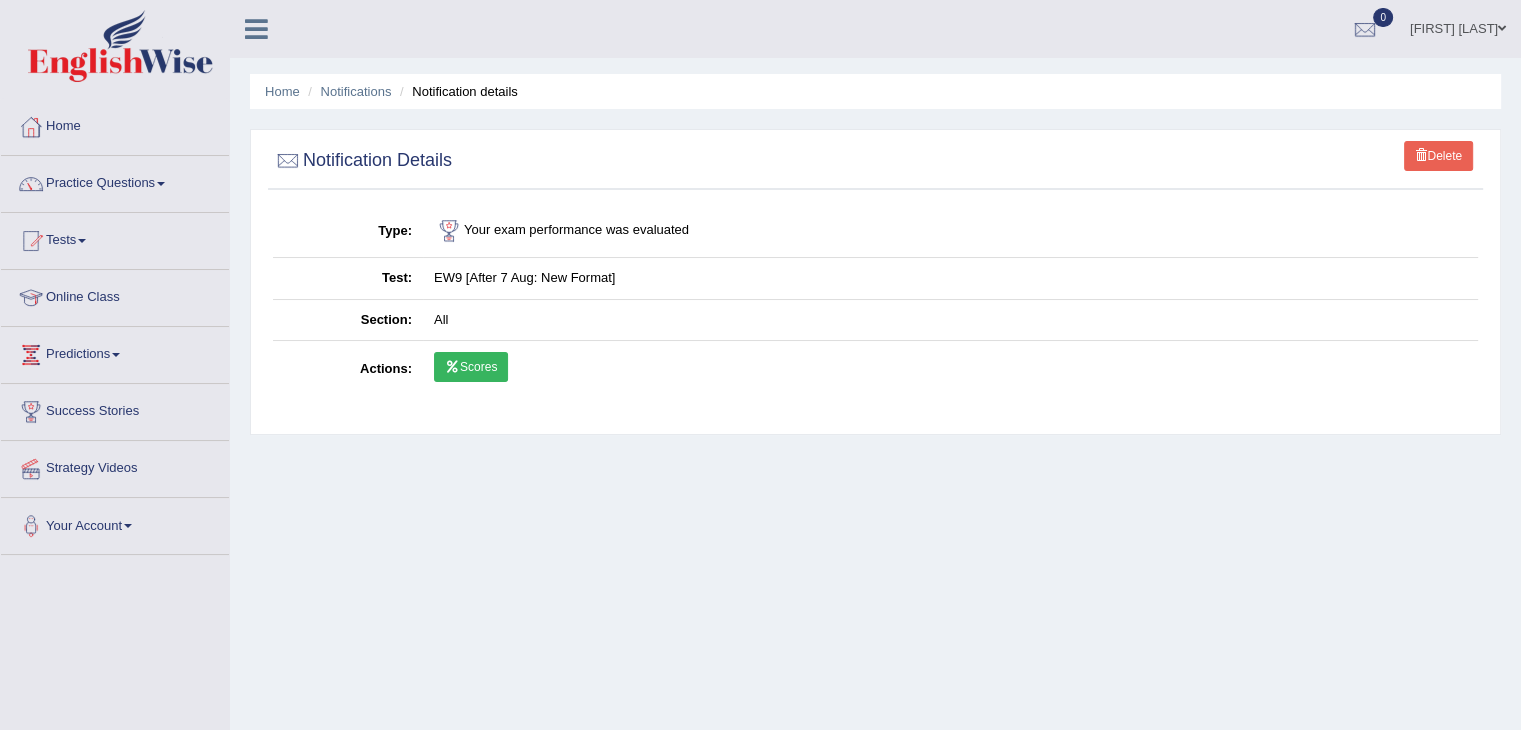 click on "Scores" at bounding box center [471, 367] 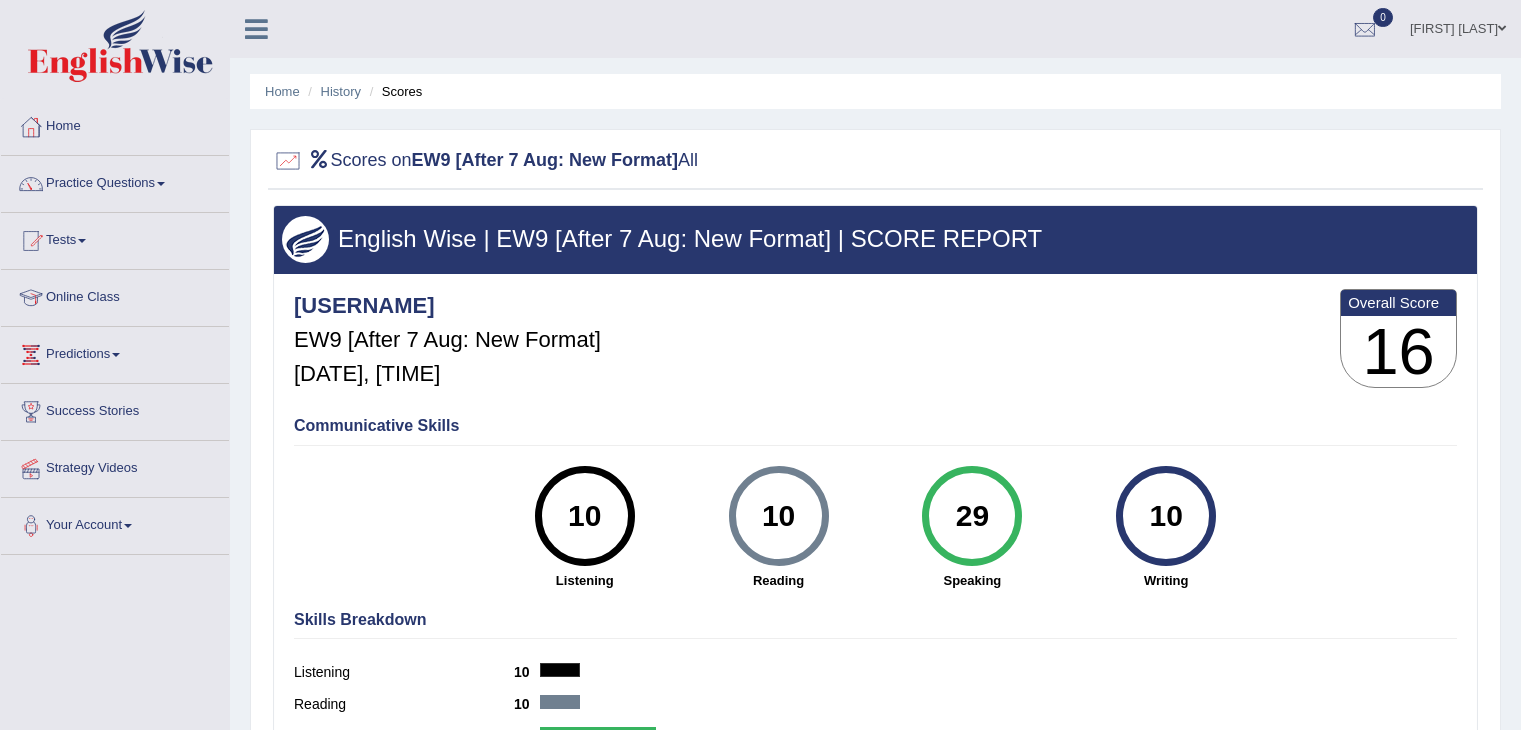 scroll, scrollTop: 0, scrollLeft: 0, axis: both 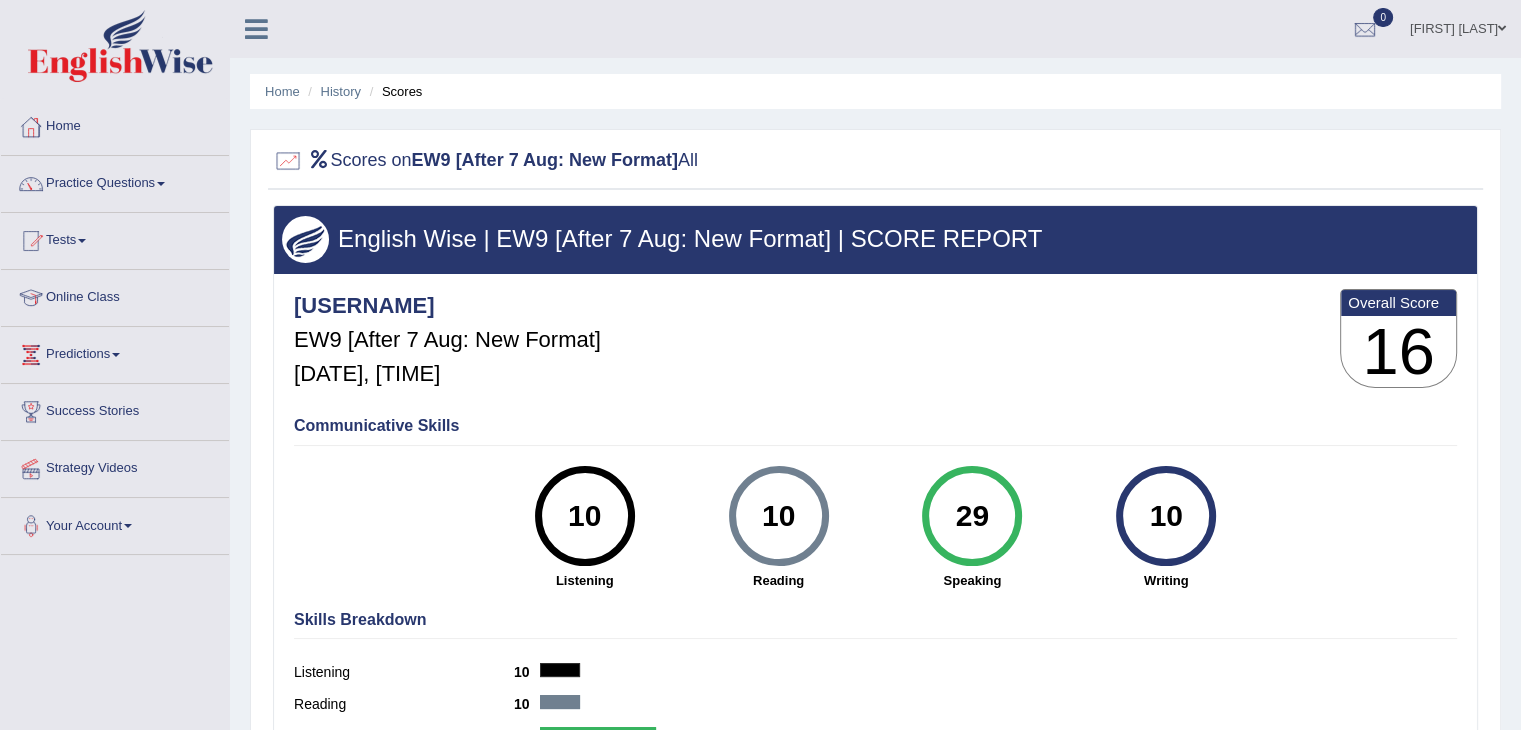 click on "Home" at bounding box center [115, 124] 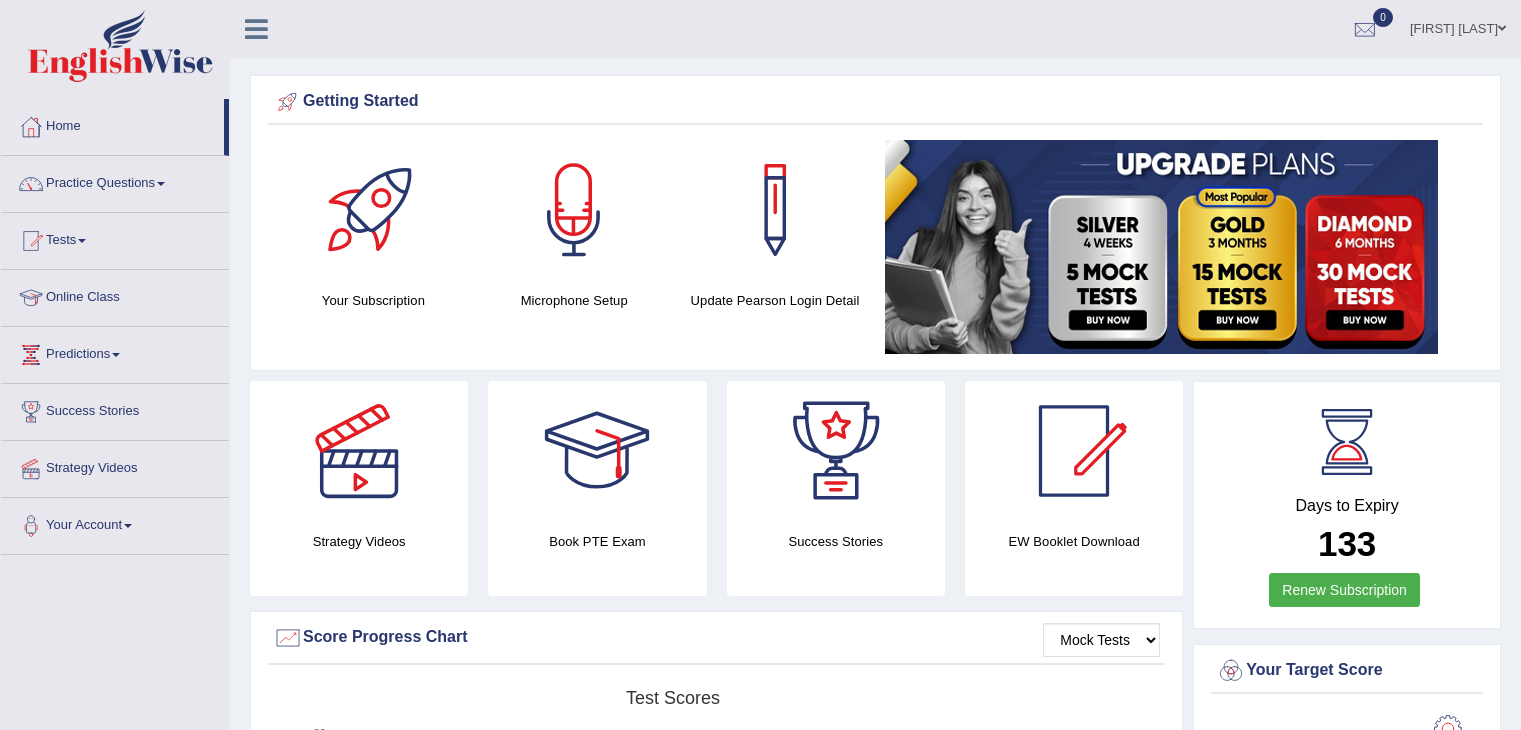 scroll, scrollTop: 0, scrollLeft: 0, axis: both 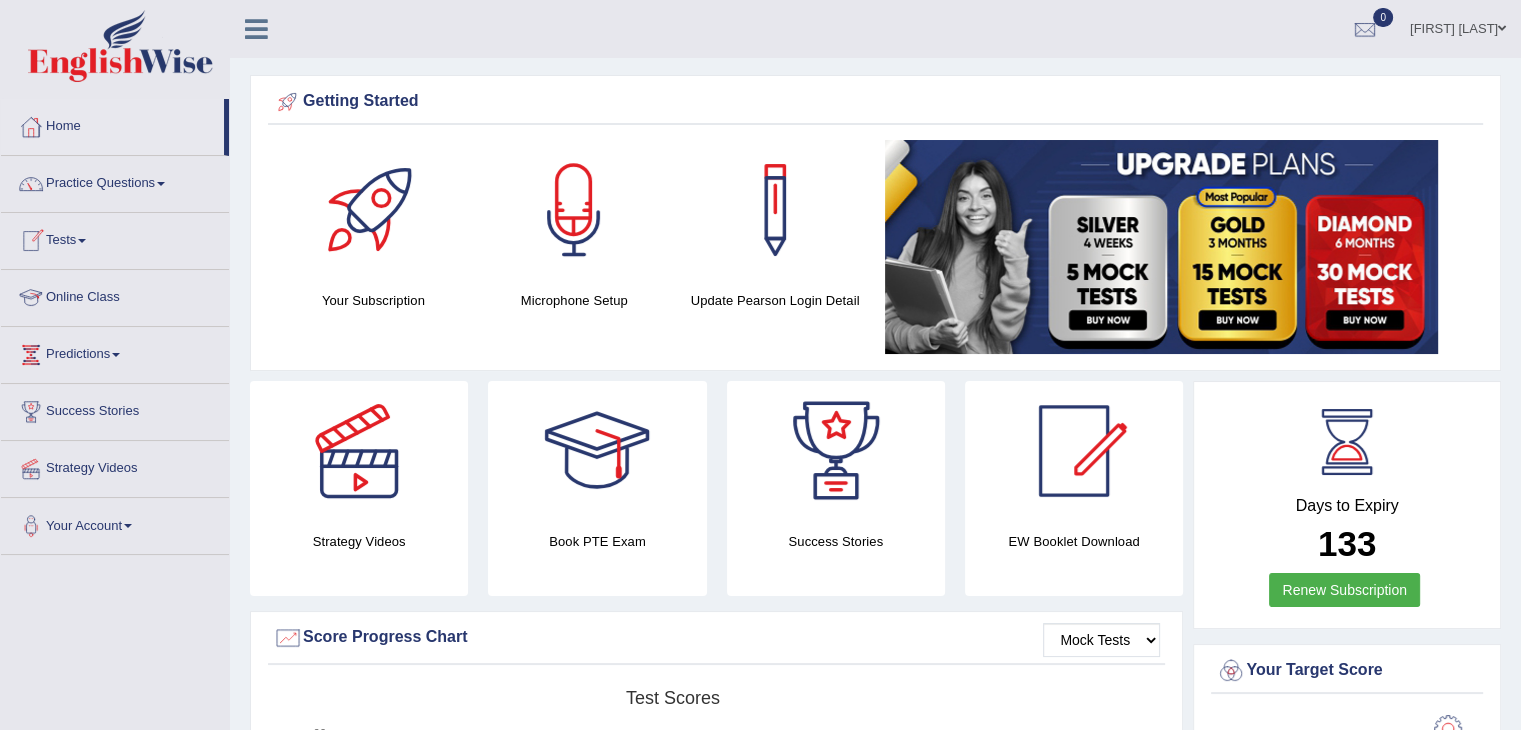 click on "Online Class" at bounding box center [115, 295] 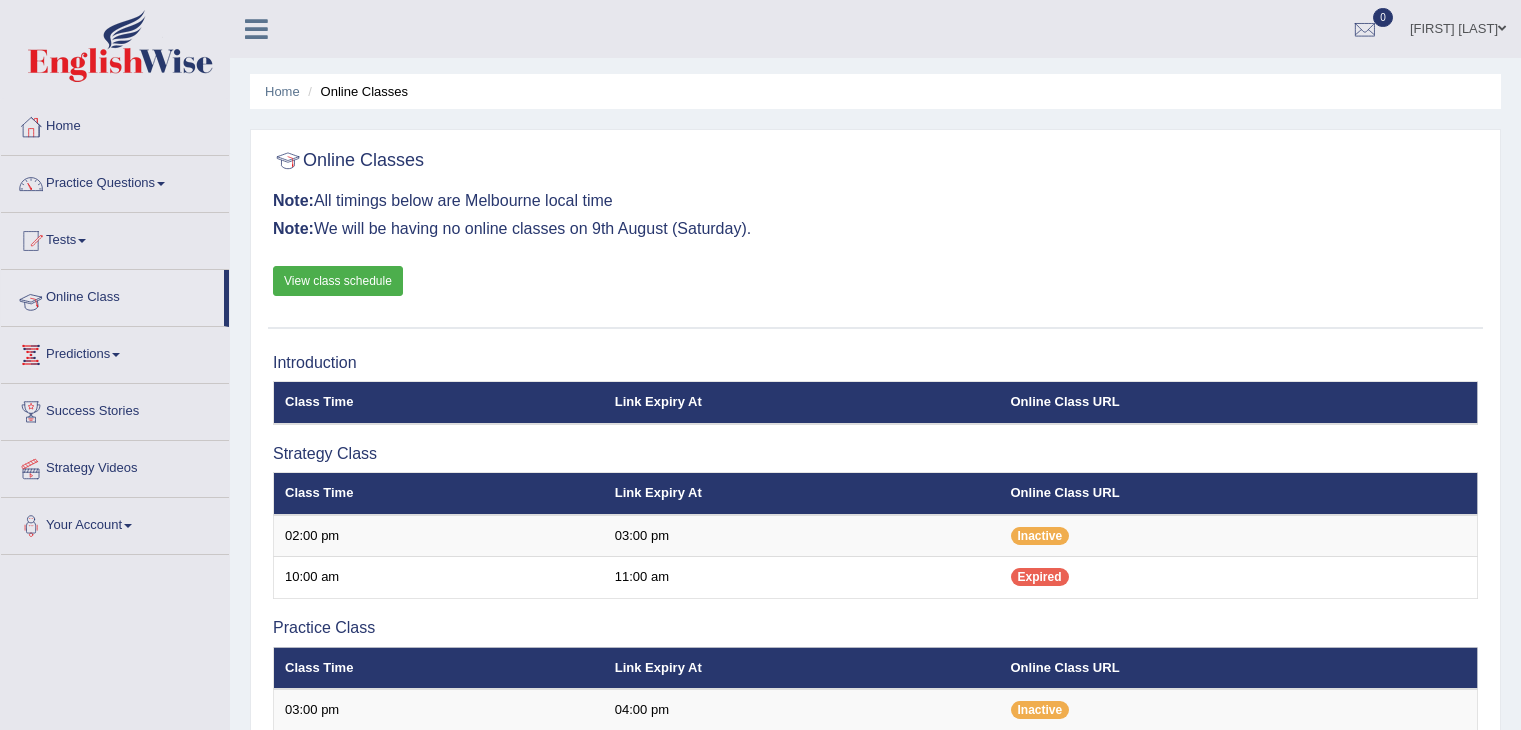 scroll, scrollTop: 0, scrollLeft: 0, axis: both 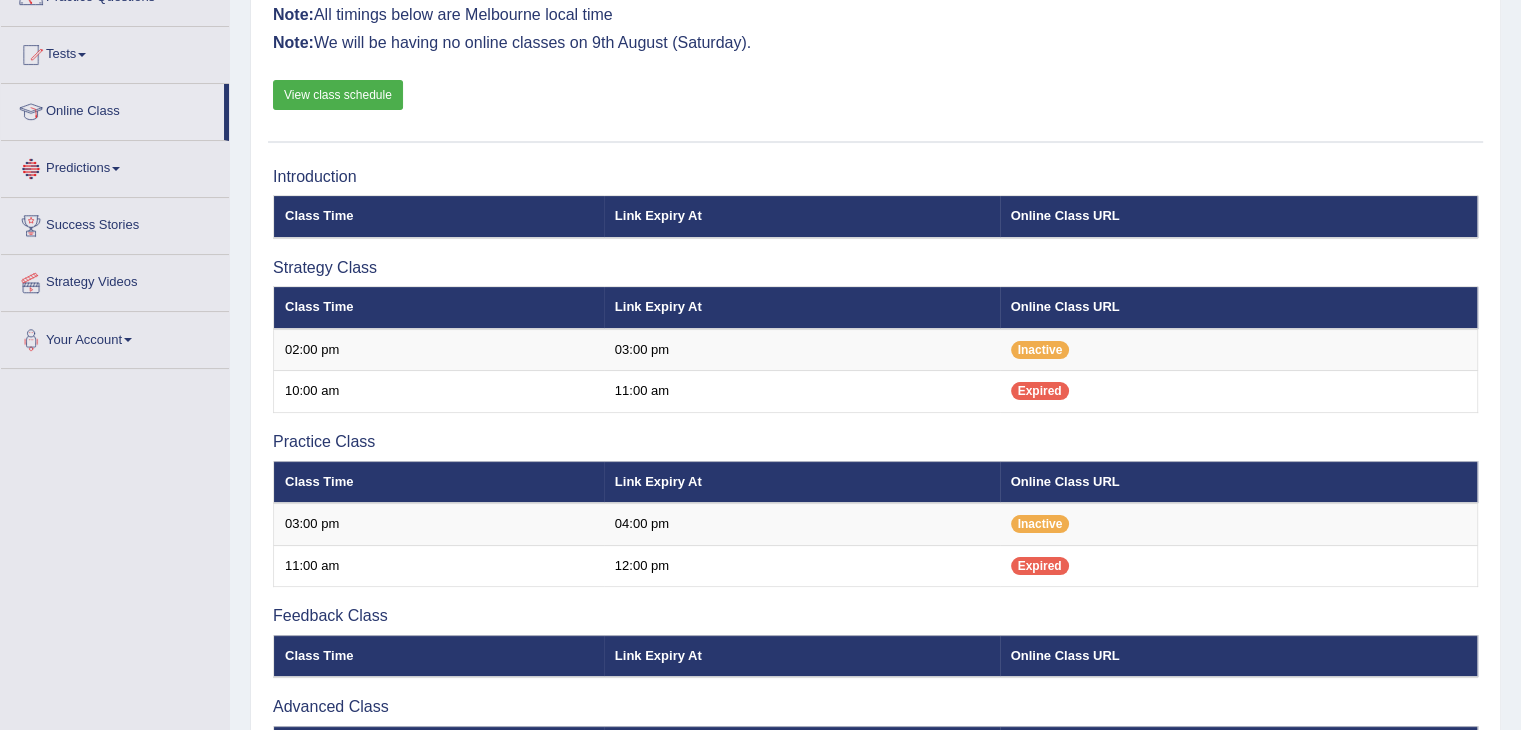 click on "View class schedule" at bounding box center (338, 95) 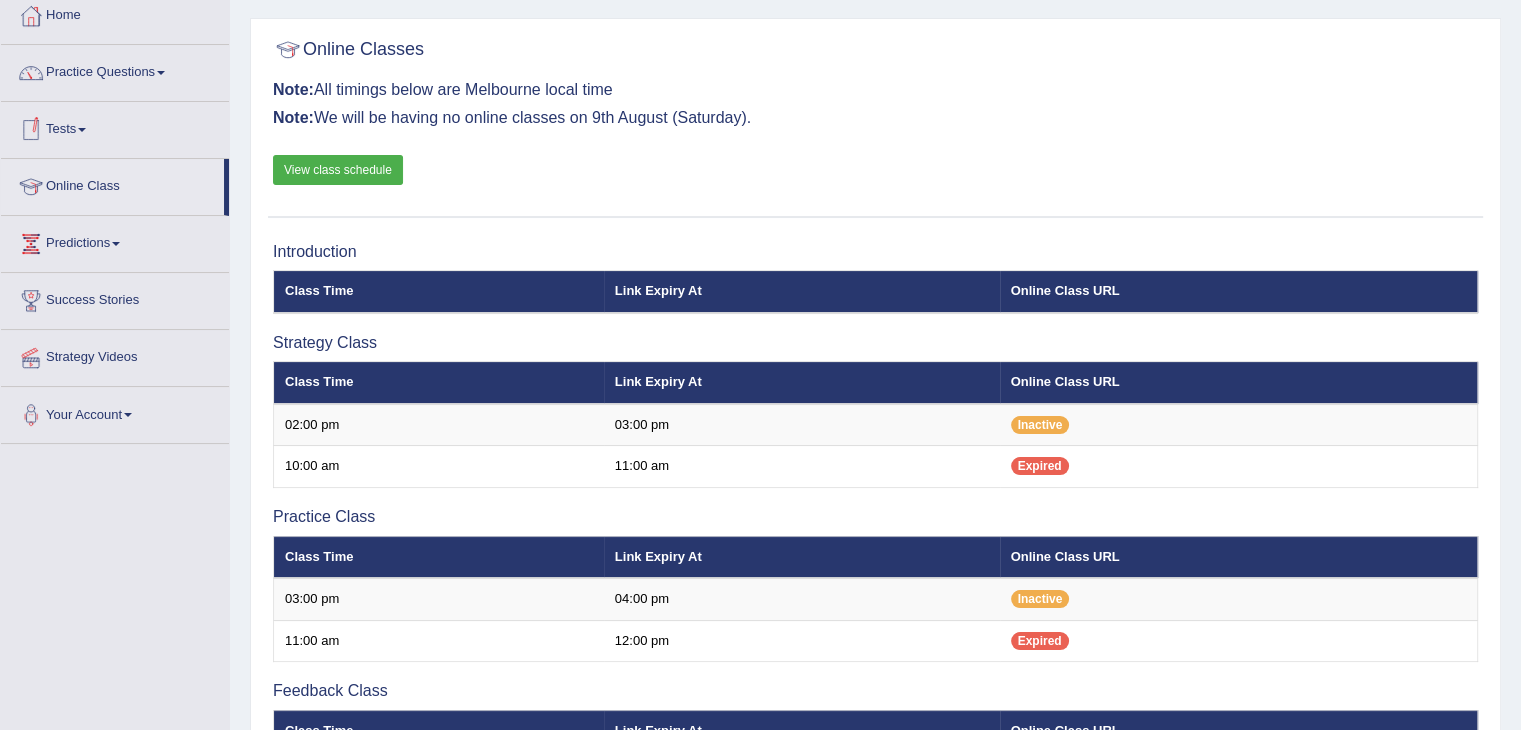 scroll, scrollTop: 110, scrollLeft: 0, axis: vertical 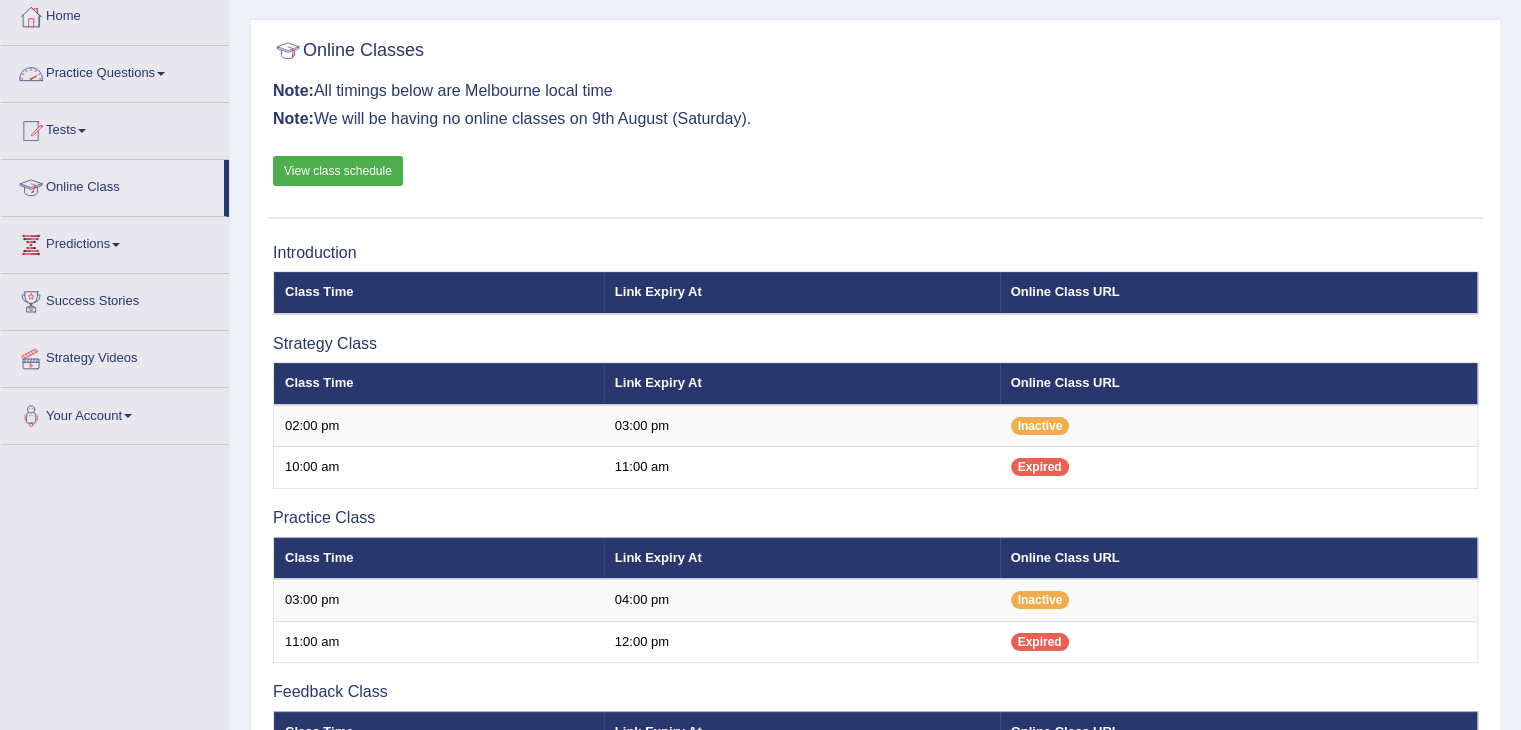 click on "Practice Questions" at bounding box center [115, 71] 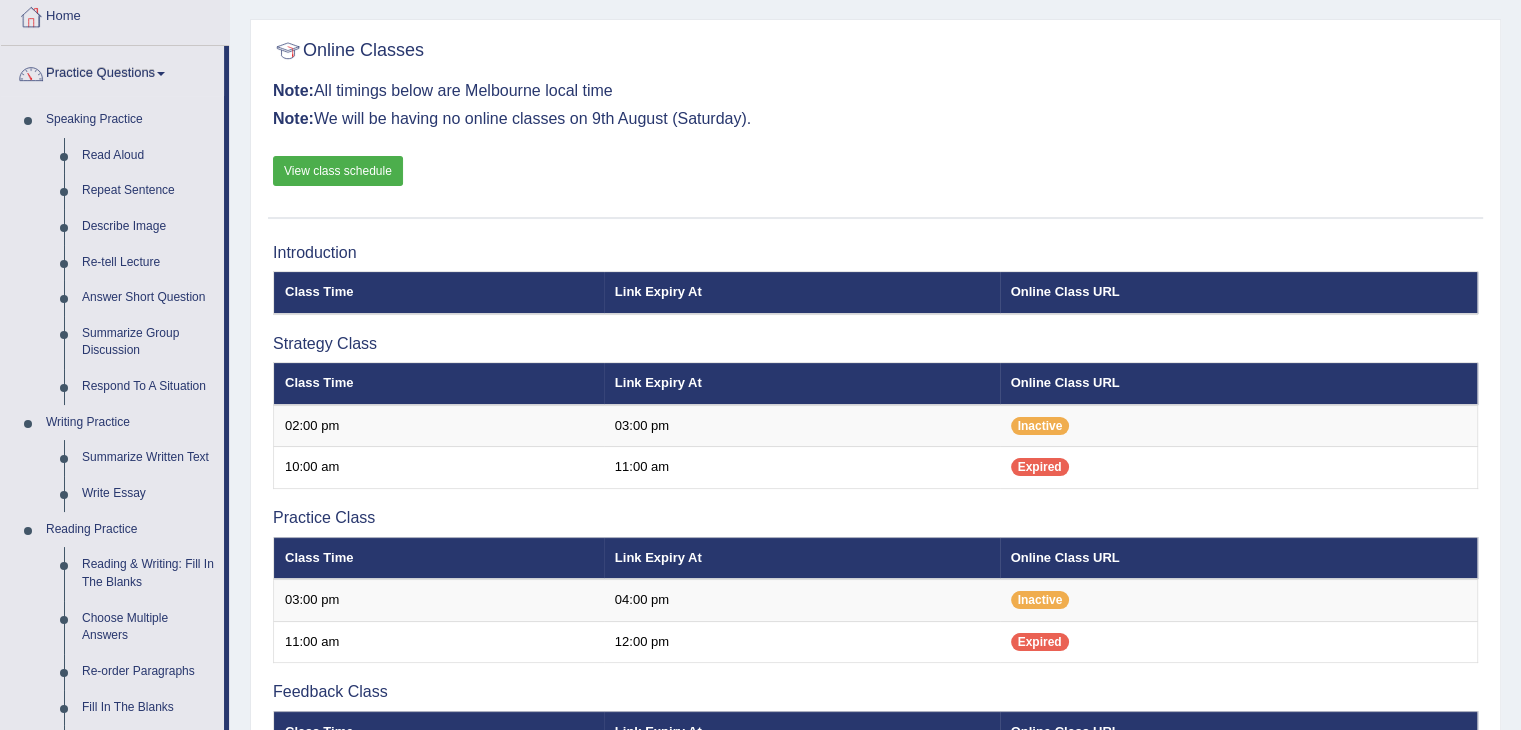 click on "Practice Questions" at bounding box center [112, 71] 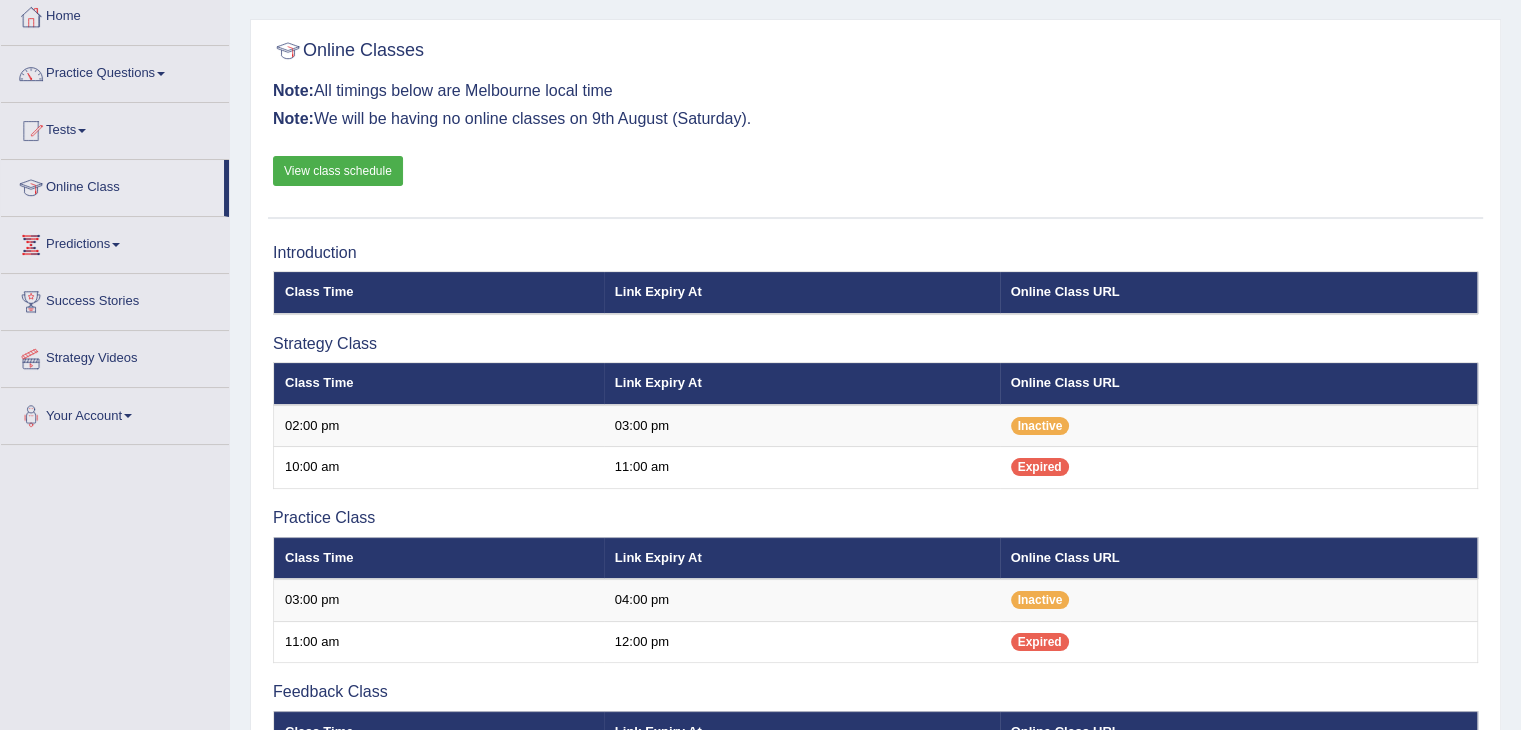 scroll, scrollTop: 0, scrollLeft: 0, axis: both 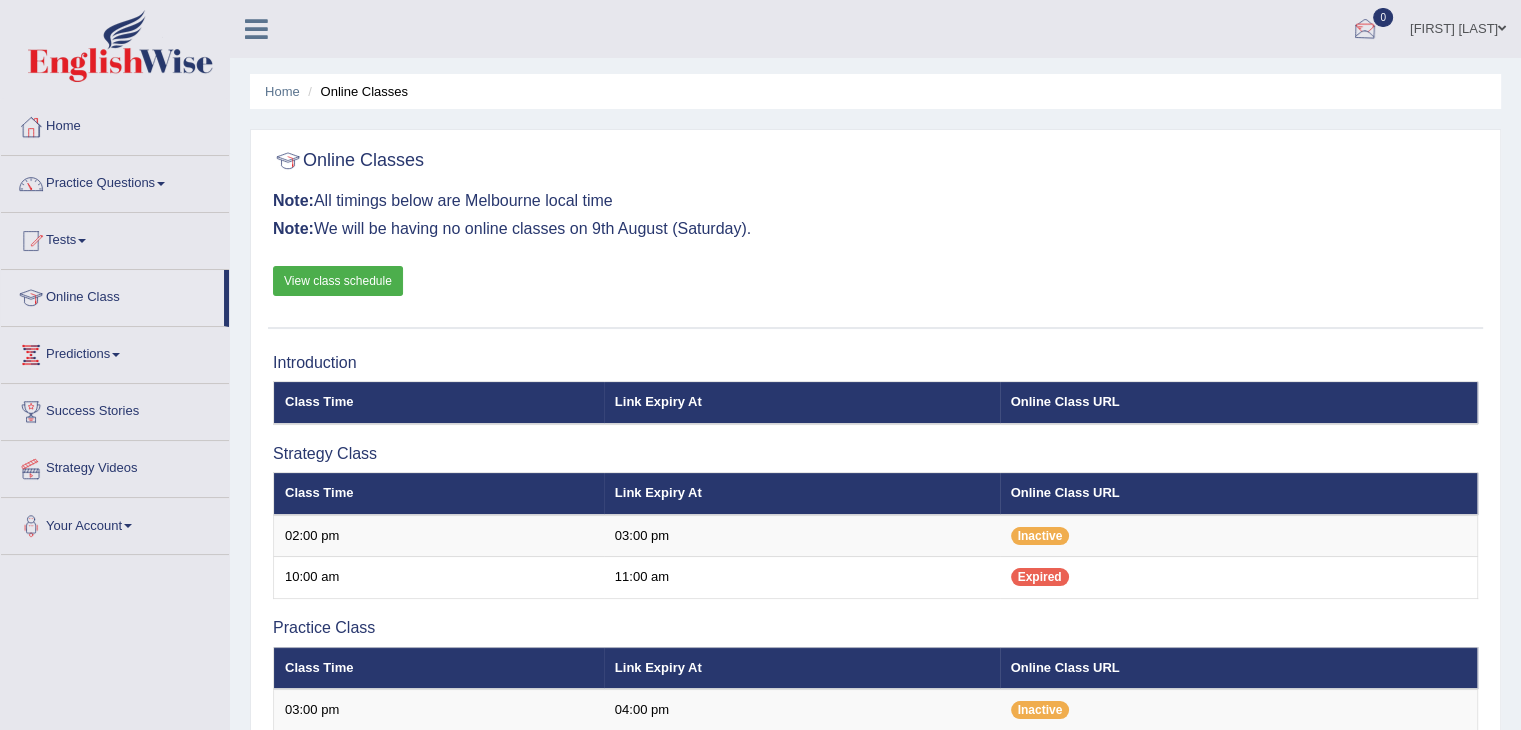 click at bounding box center (1365, 30) 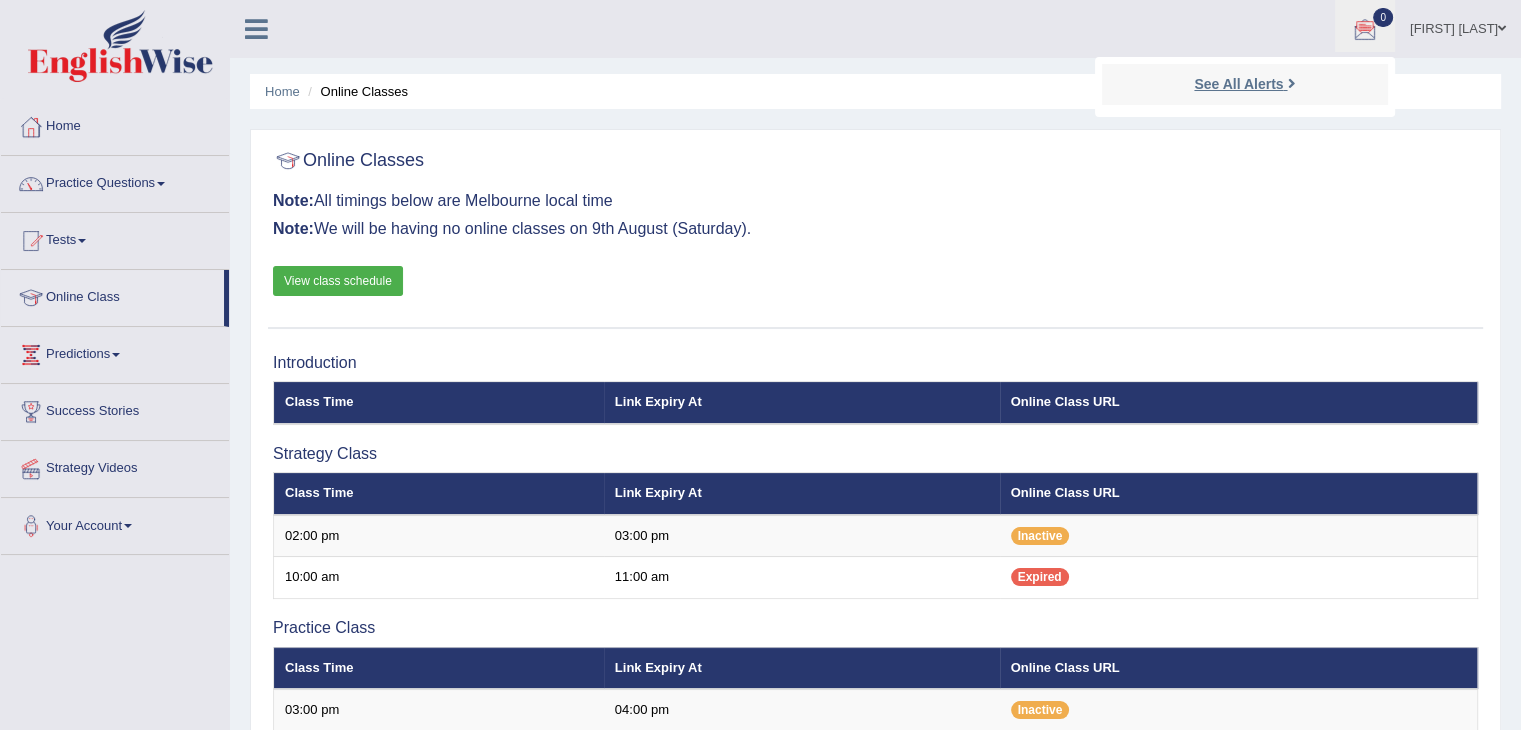 click on "See All Alerts" at bounding box center (1244, 84) 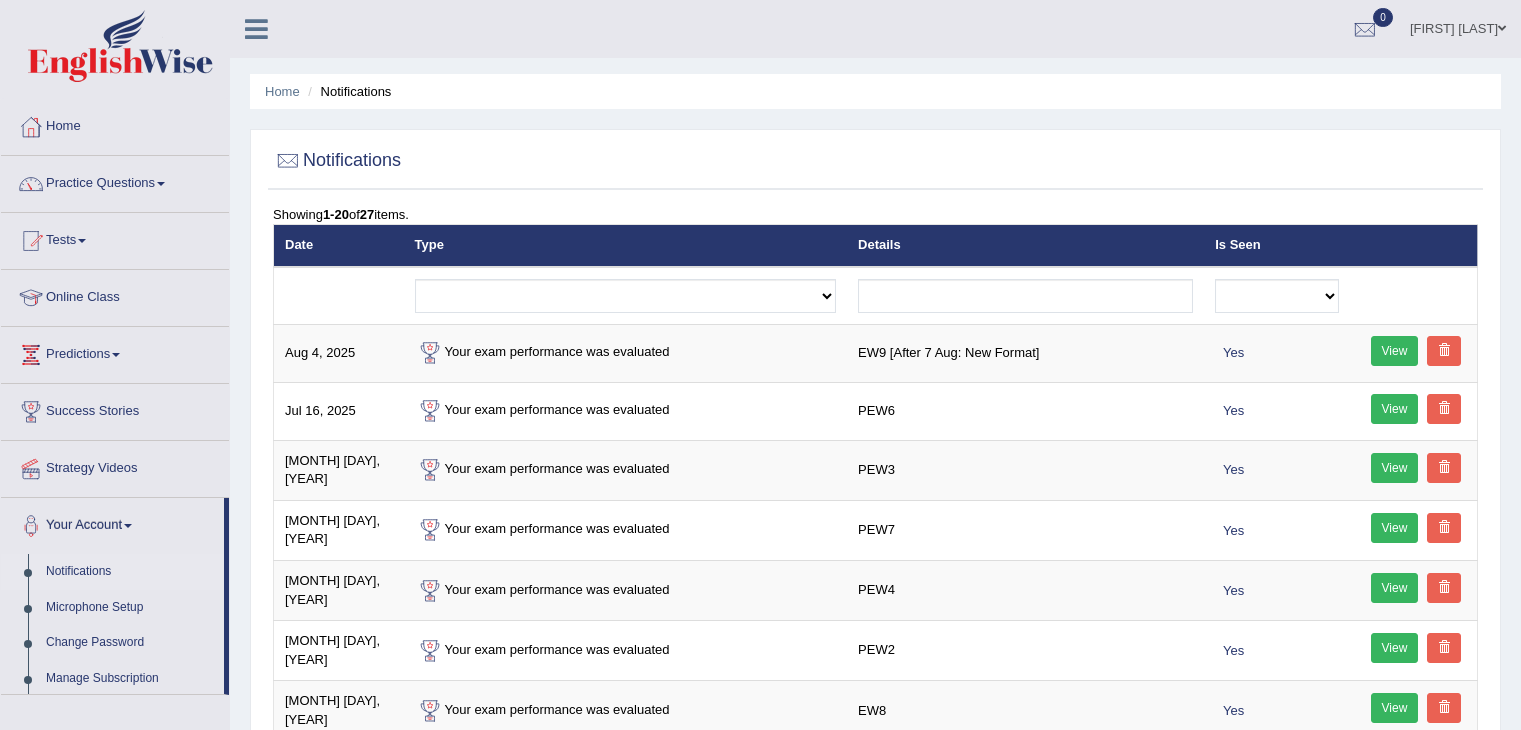 scroll, scrollTop: 0, scrollLeft: 0, axis: both 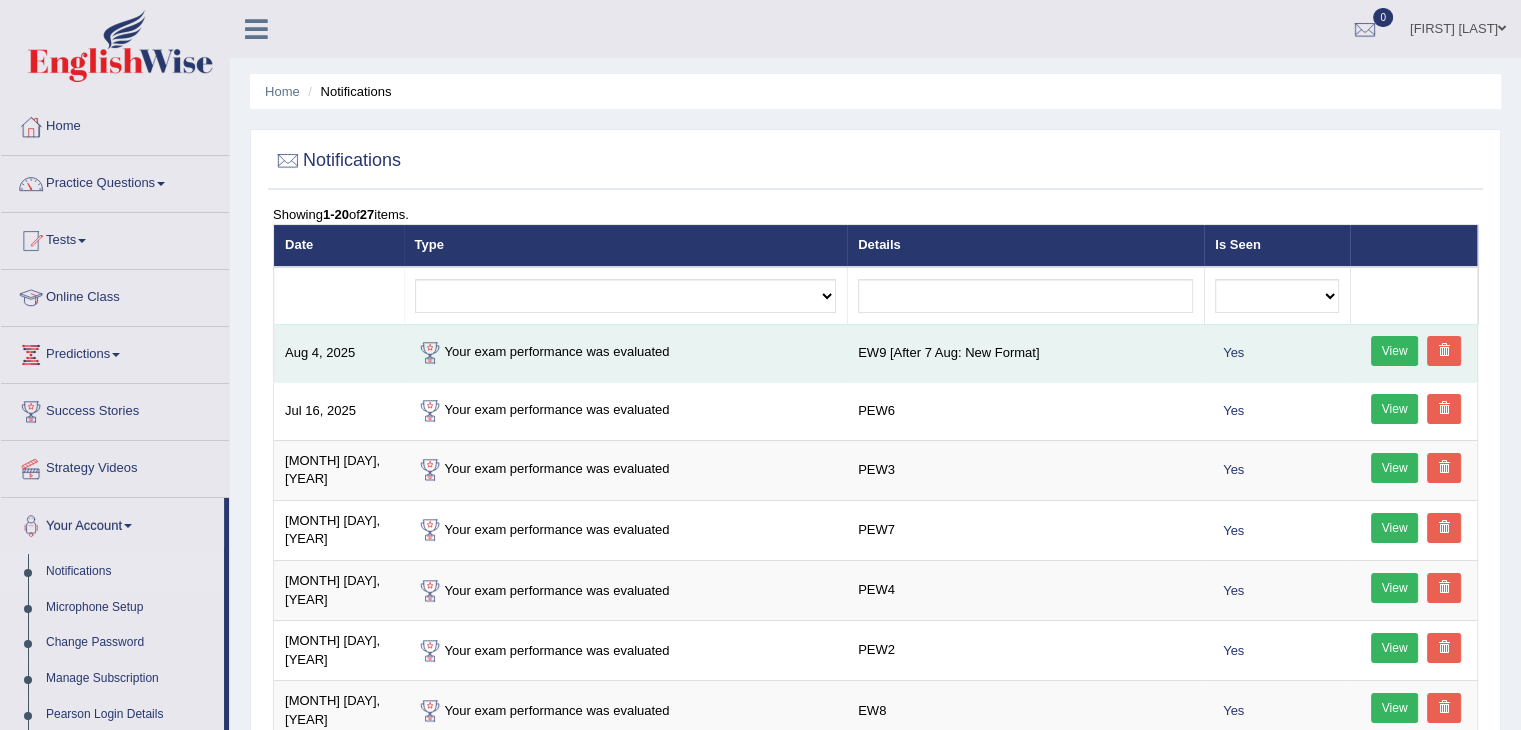 click on "View" at bounding box center (1395, 351) 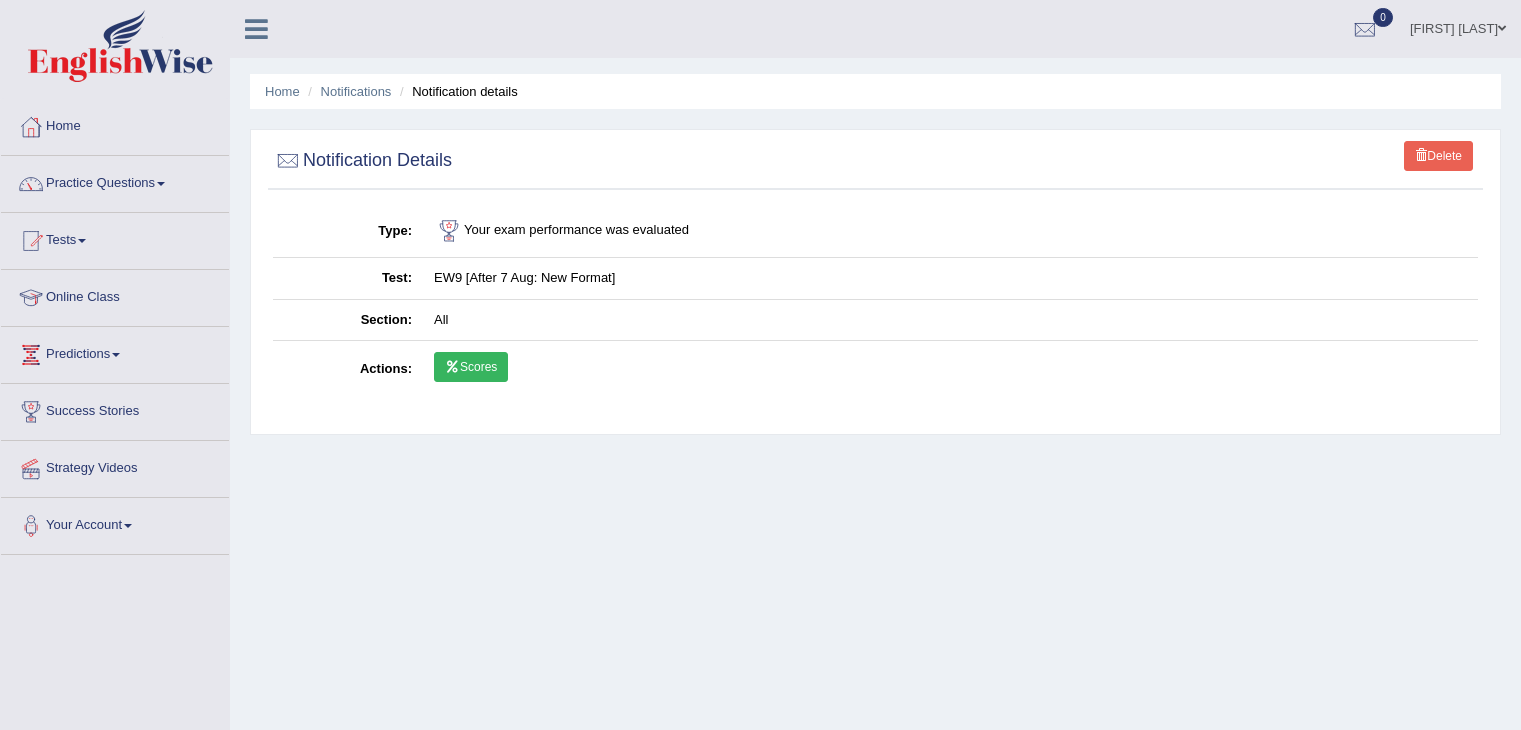 scroll, scrollTop: 0, scrollLeft: 0, axis: both 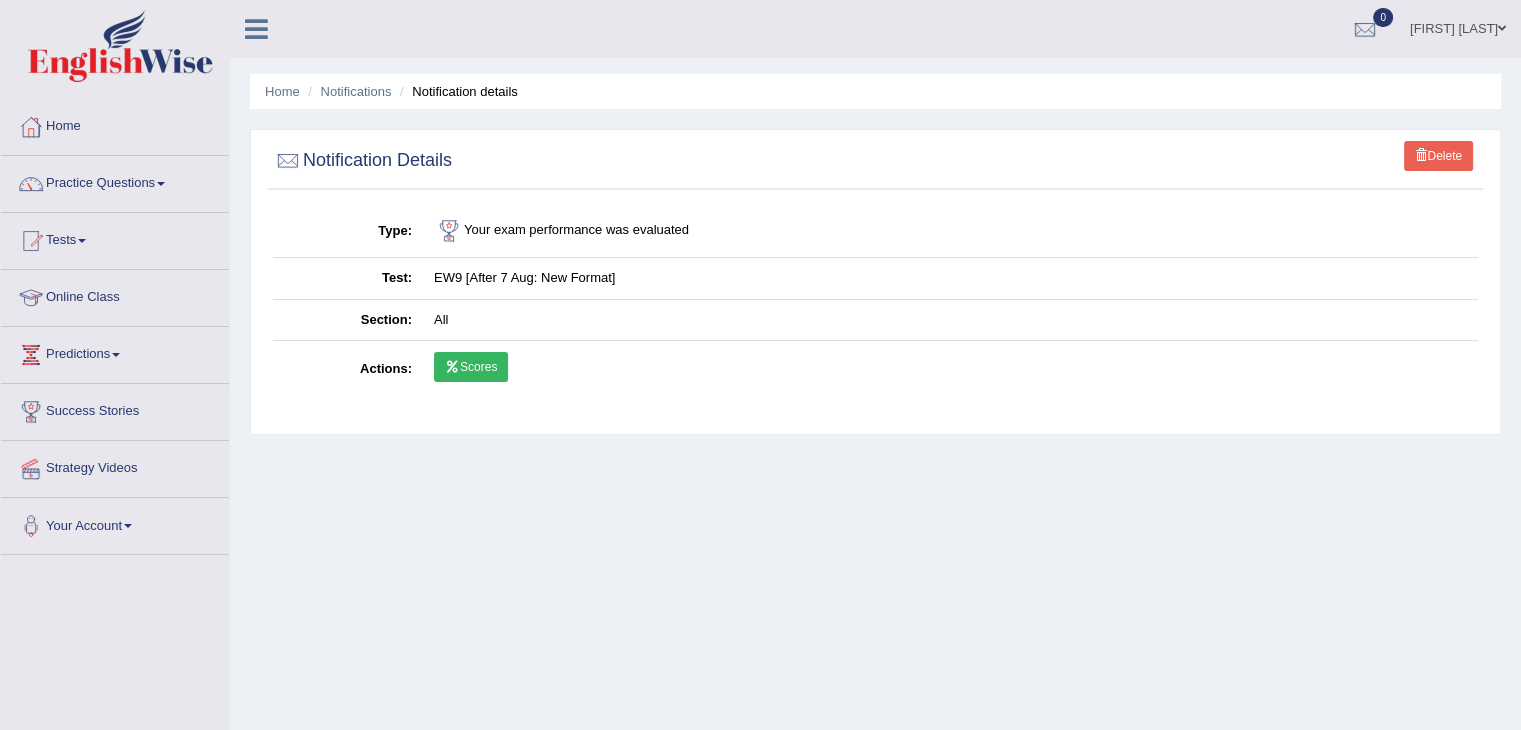 click on "Scores" at bounding box center [471, 367] 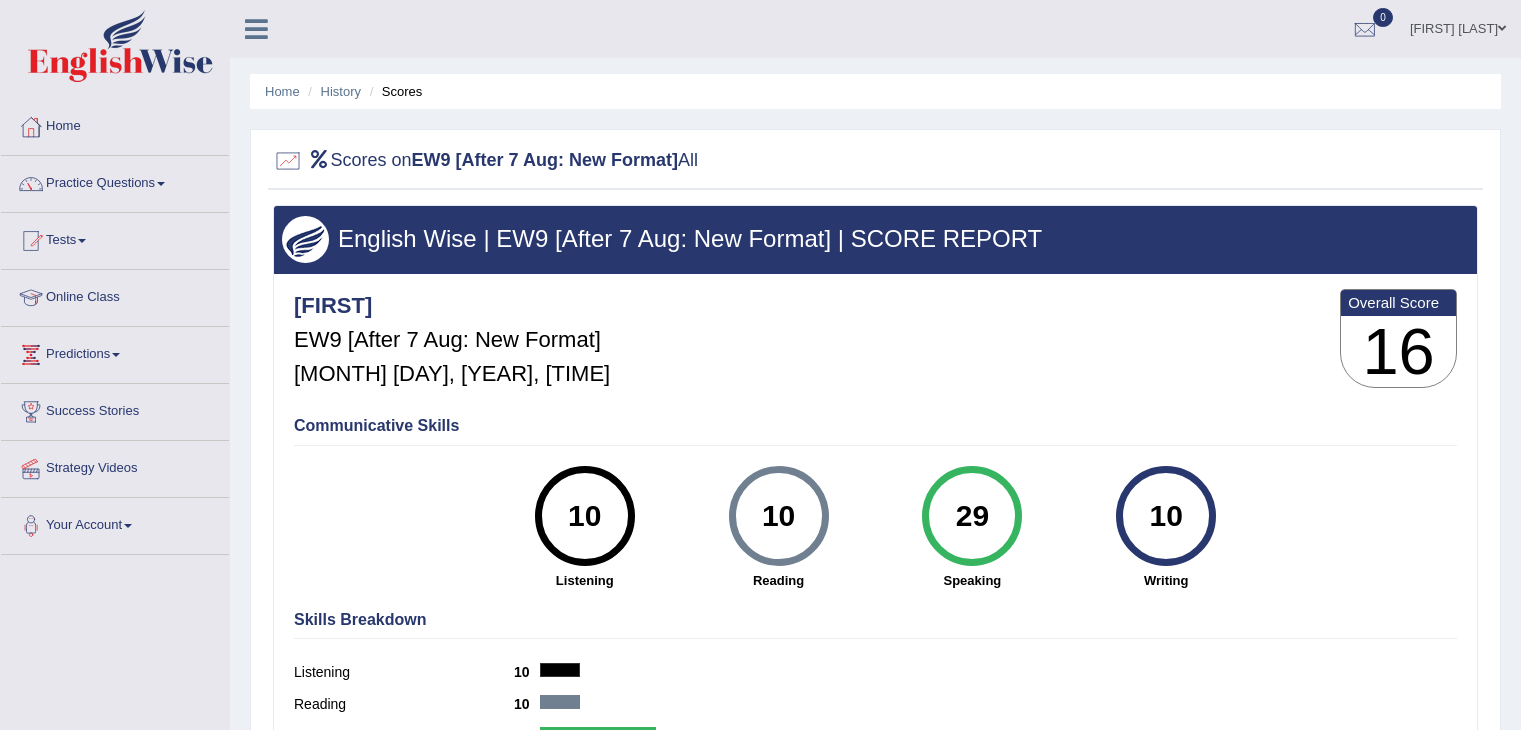scroll, scrollTop: 0, scrollLeft: 0, axis: both 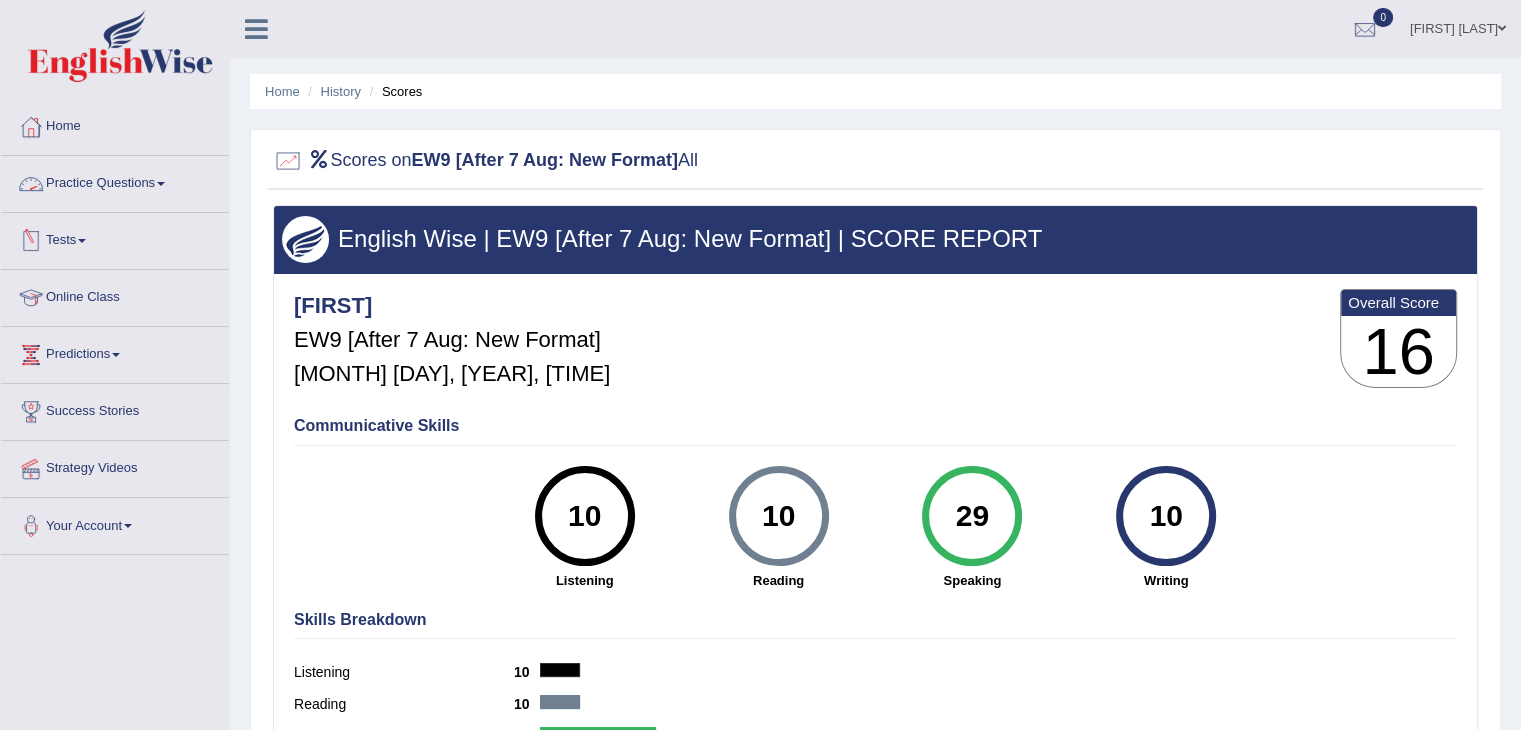 click on "Practice Questions" at bounding box center [115, 181] 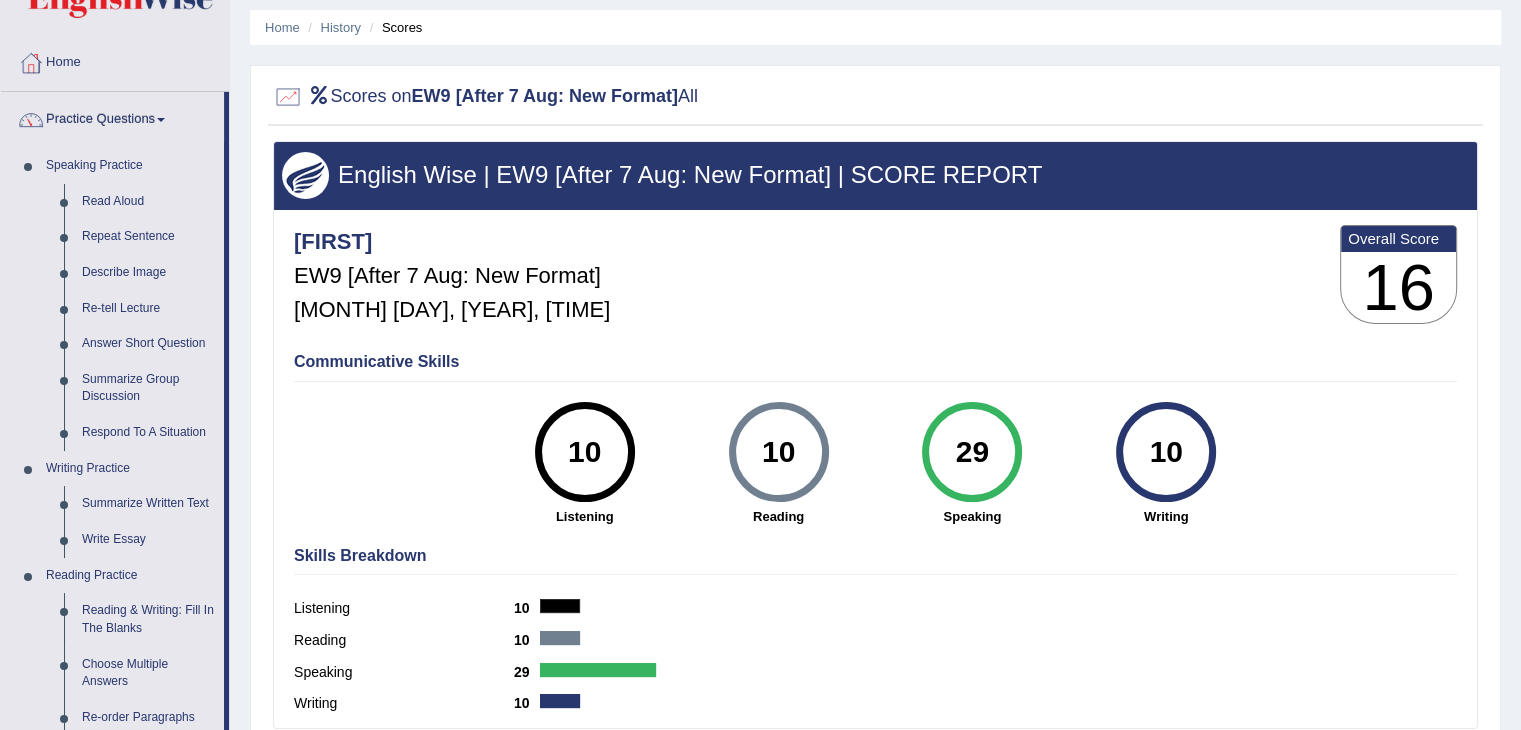 scroll, scrollTop: 56, scrollLeft: 0, axis: vertical 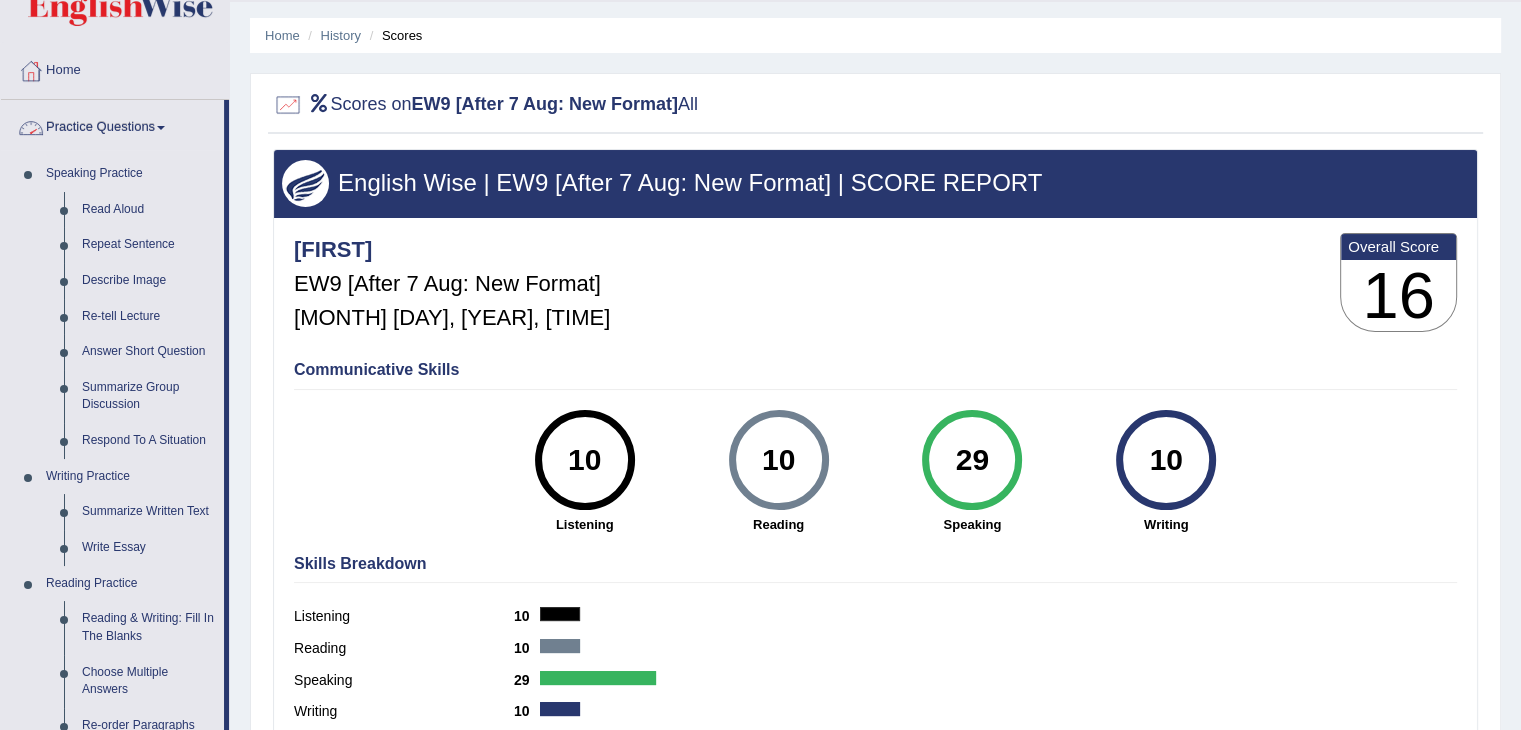 click on "Practice Questions" at bounding box center (112, 125) 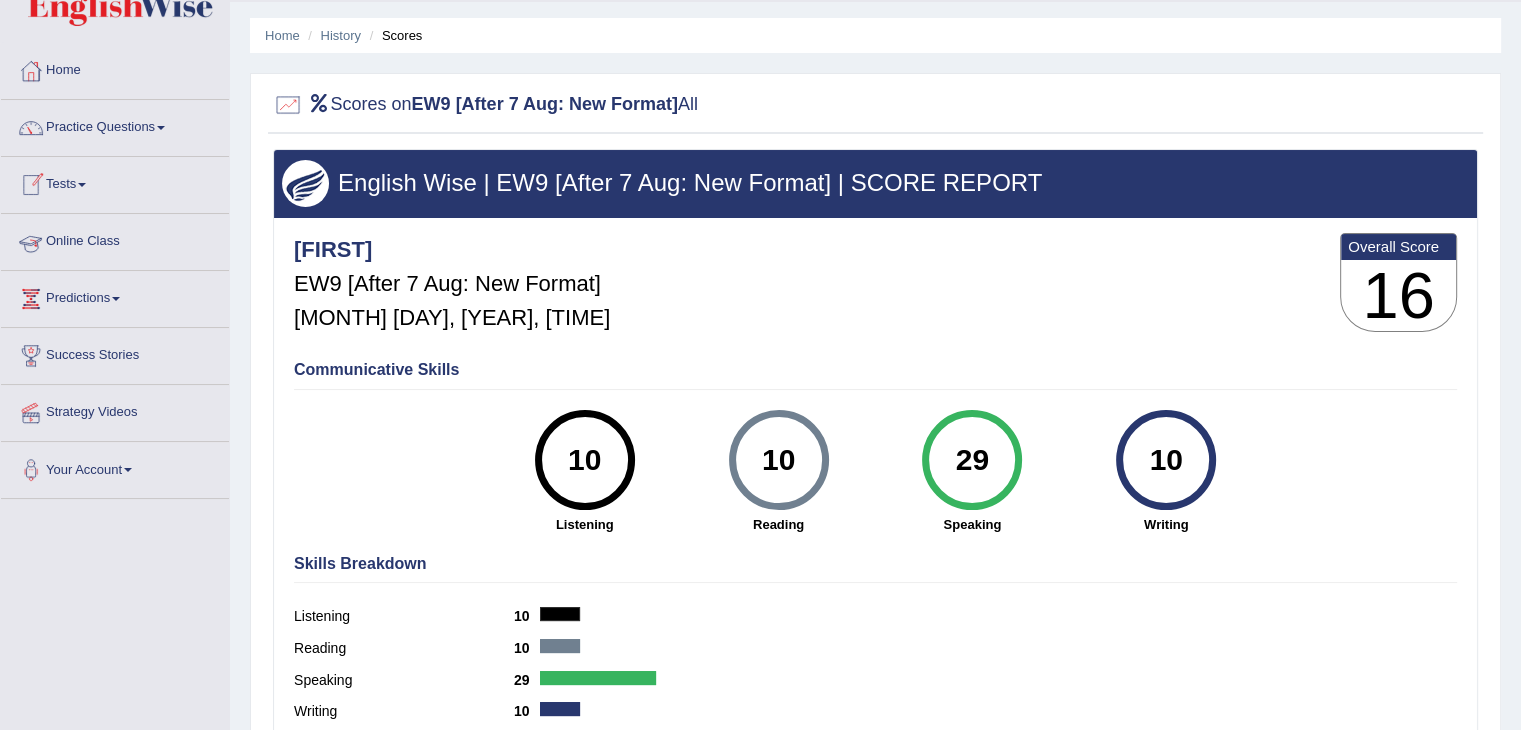 click at bounding box center (82, 185) 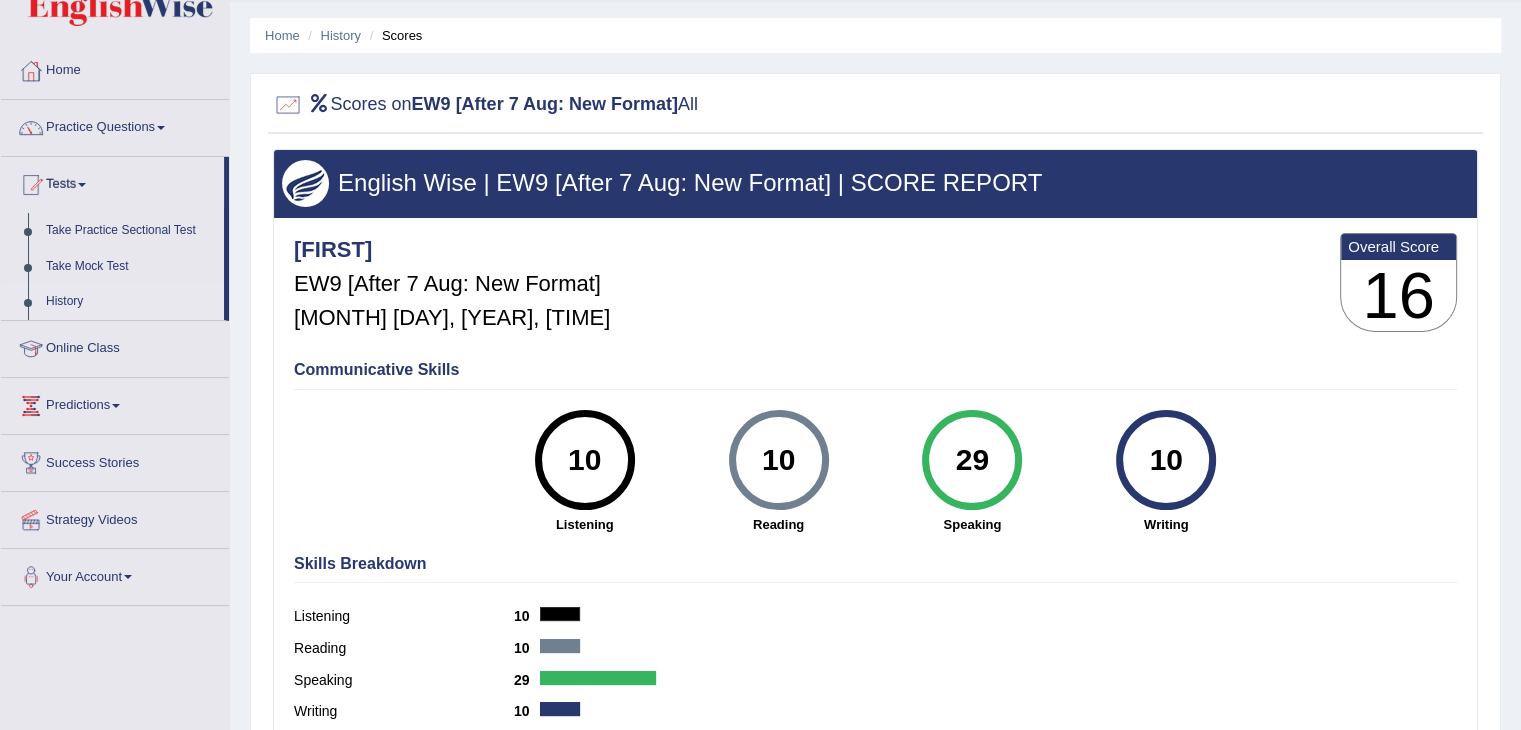 click on "History" at bounding box center (130, 302) 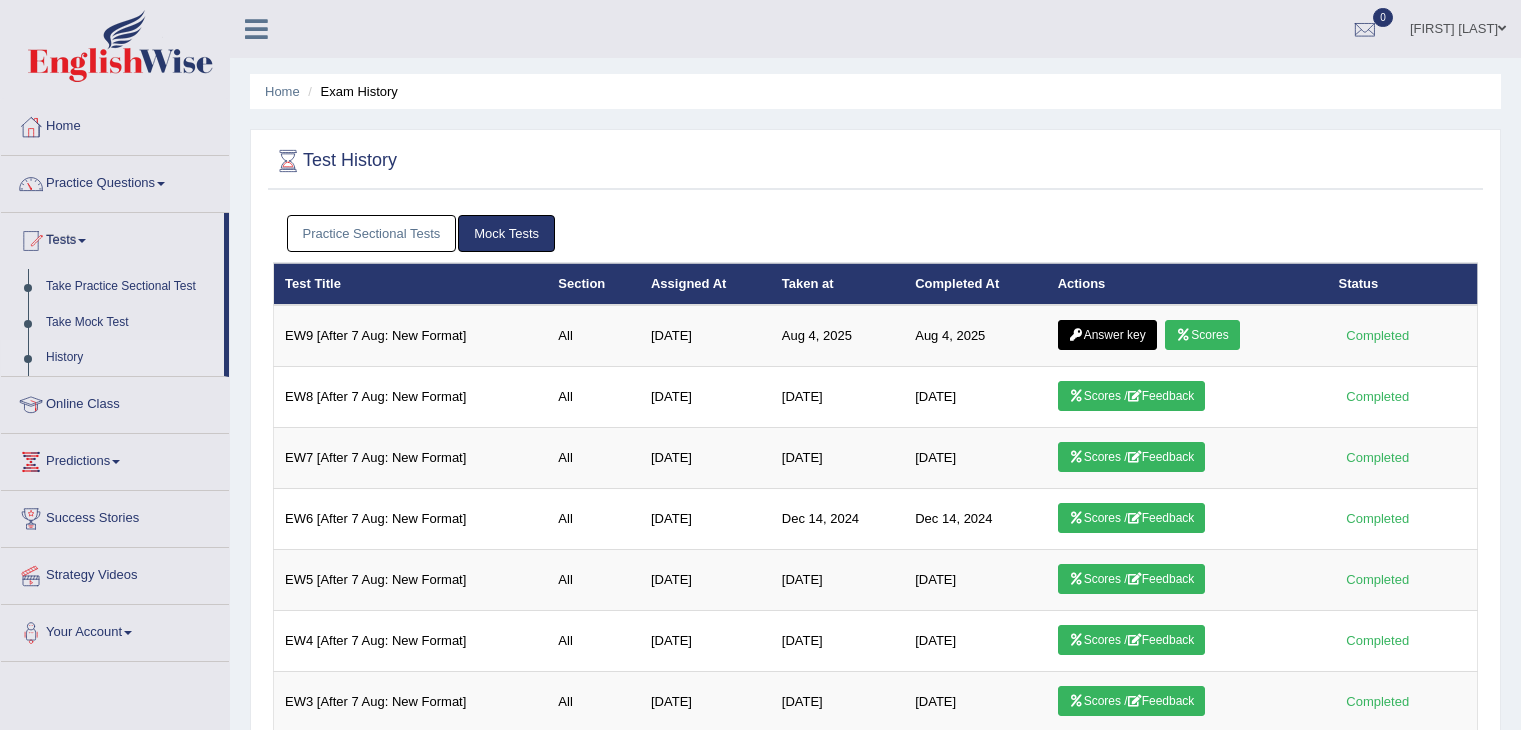 scroll, scrollTop: 0, scrollLeft: 0, axis: both 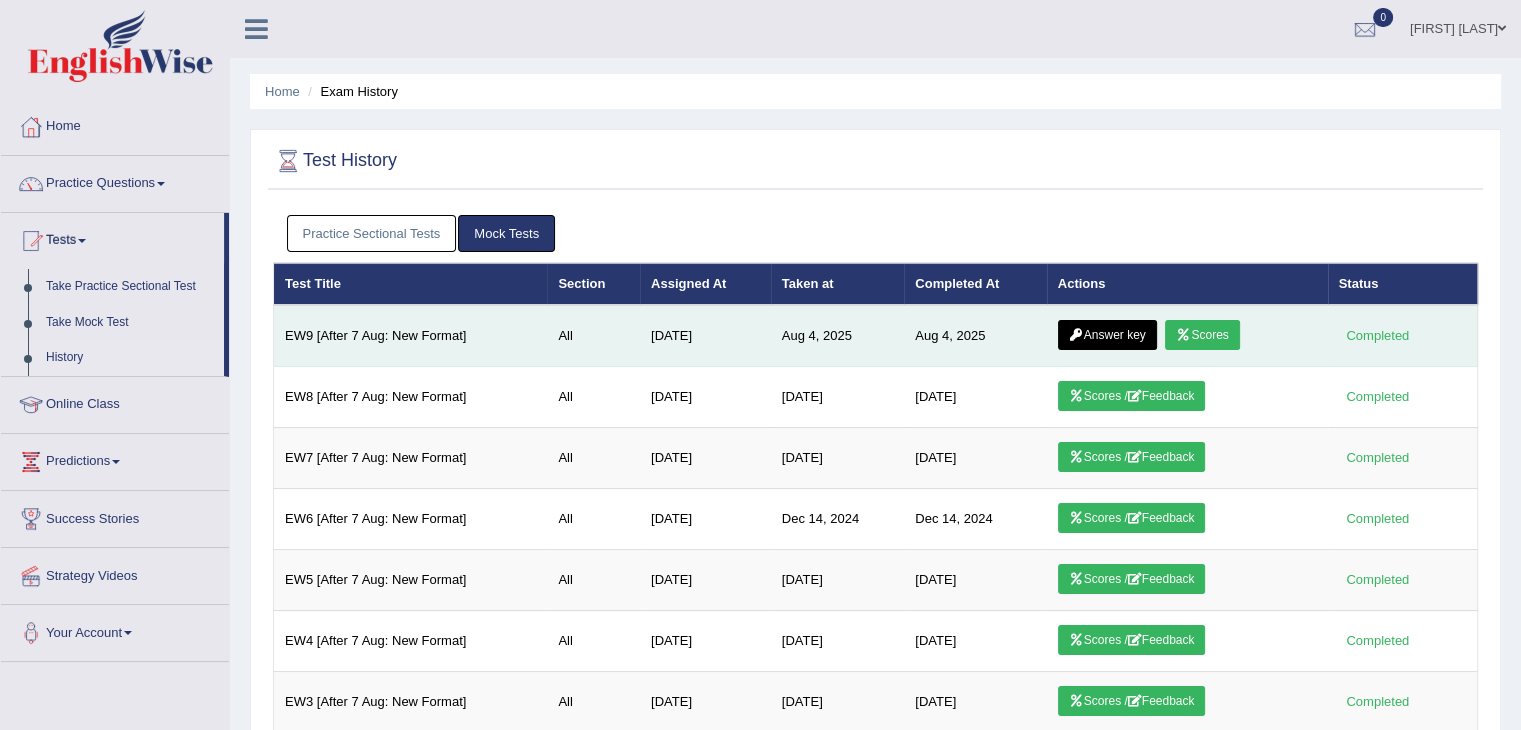 click on "Answer key" at bounding box center [1107, 335] 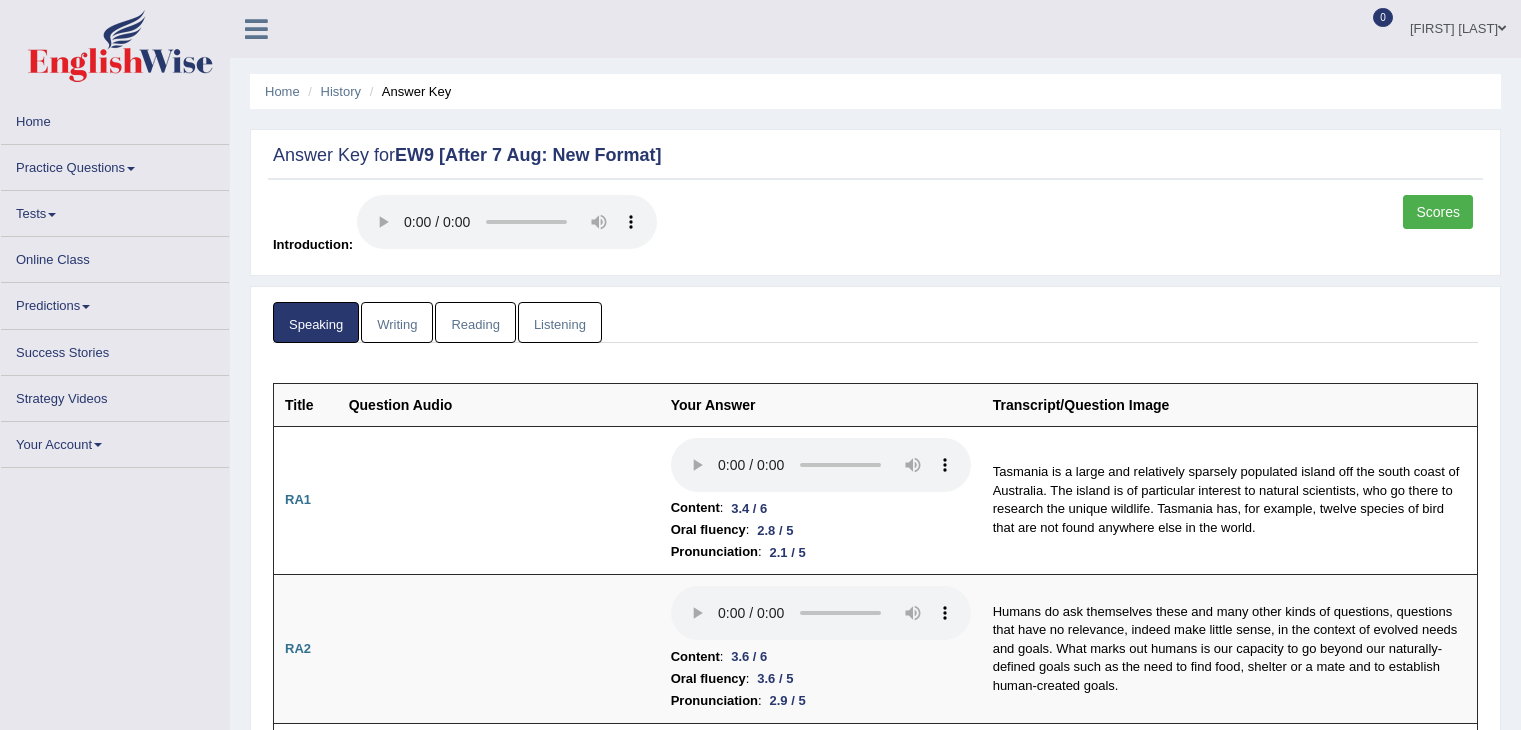 scroll, scrollTop: 0, scrollLeft: 0, axis: both 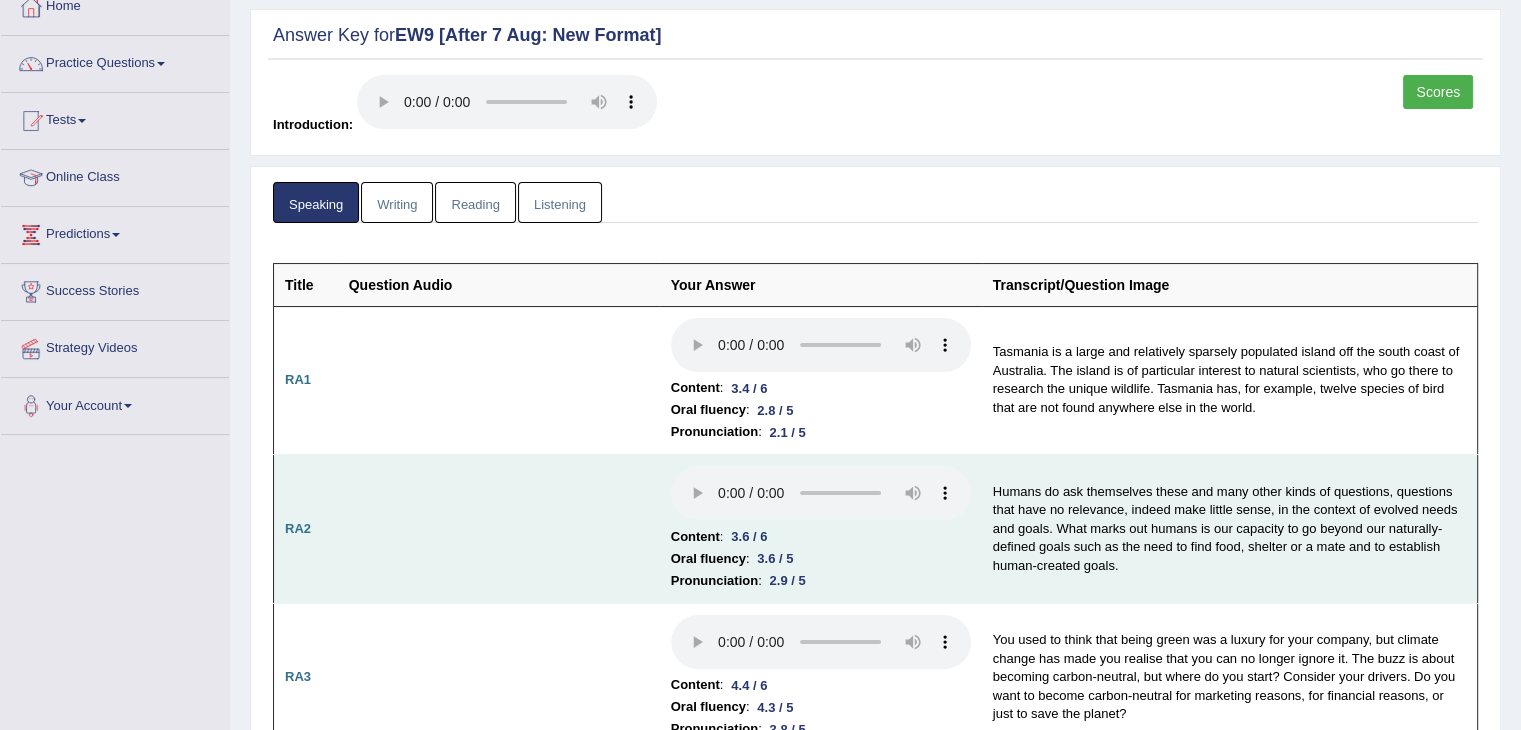 click on "Content  :  3.6 / 6
Oral fluency  :  3.6 / 5
Pronunciation  :  2.9 / 5" at bounding box center (821, 529) 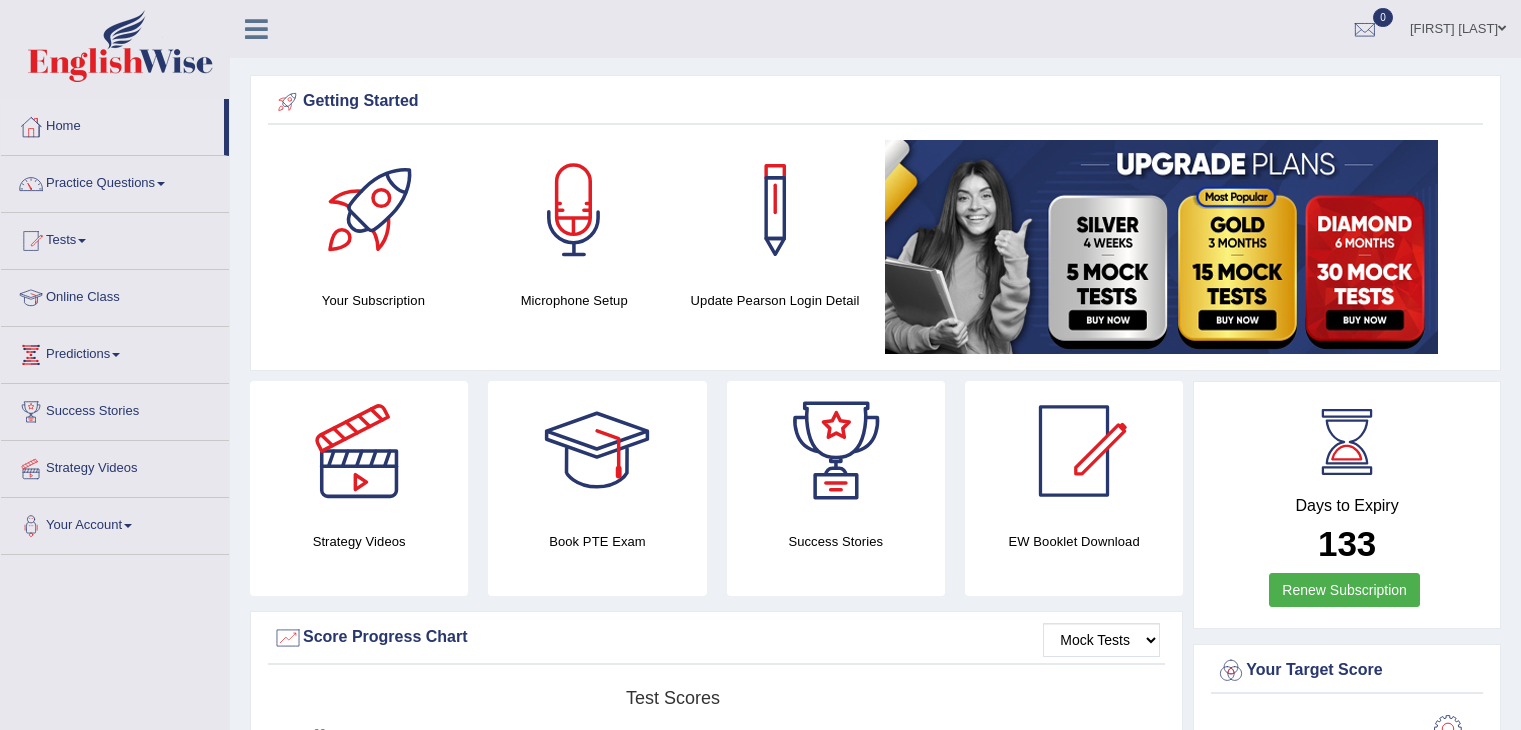 scroll, scrollTop: 0, scrollLeft: 0, axis: both 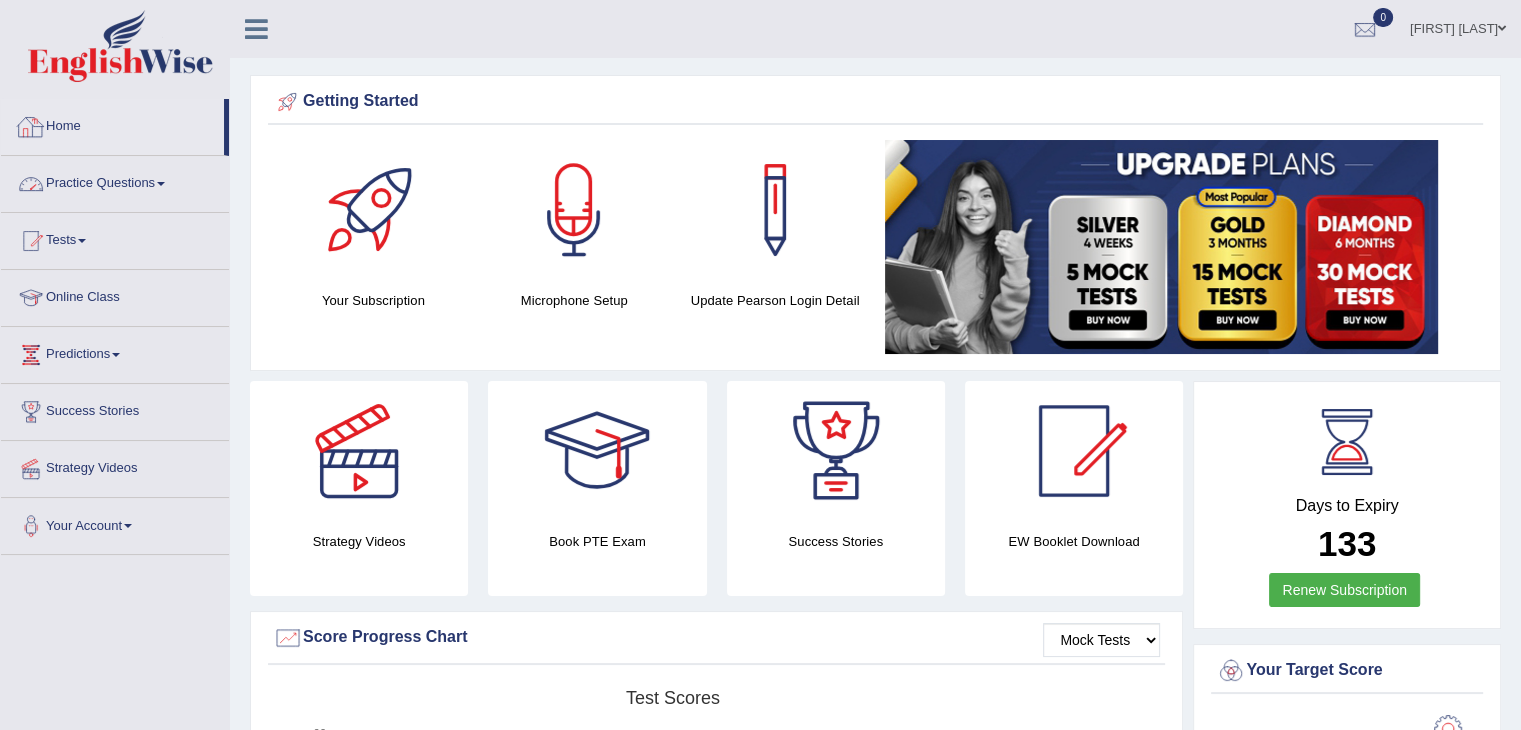 click on "Practice Questions" at bounding box center (115, 181) 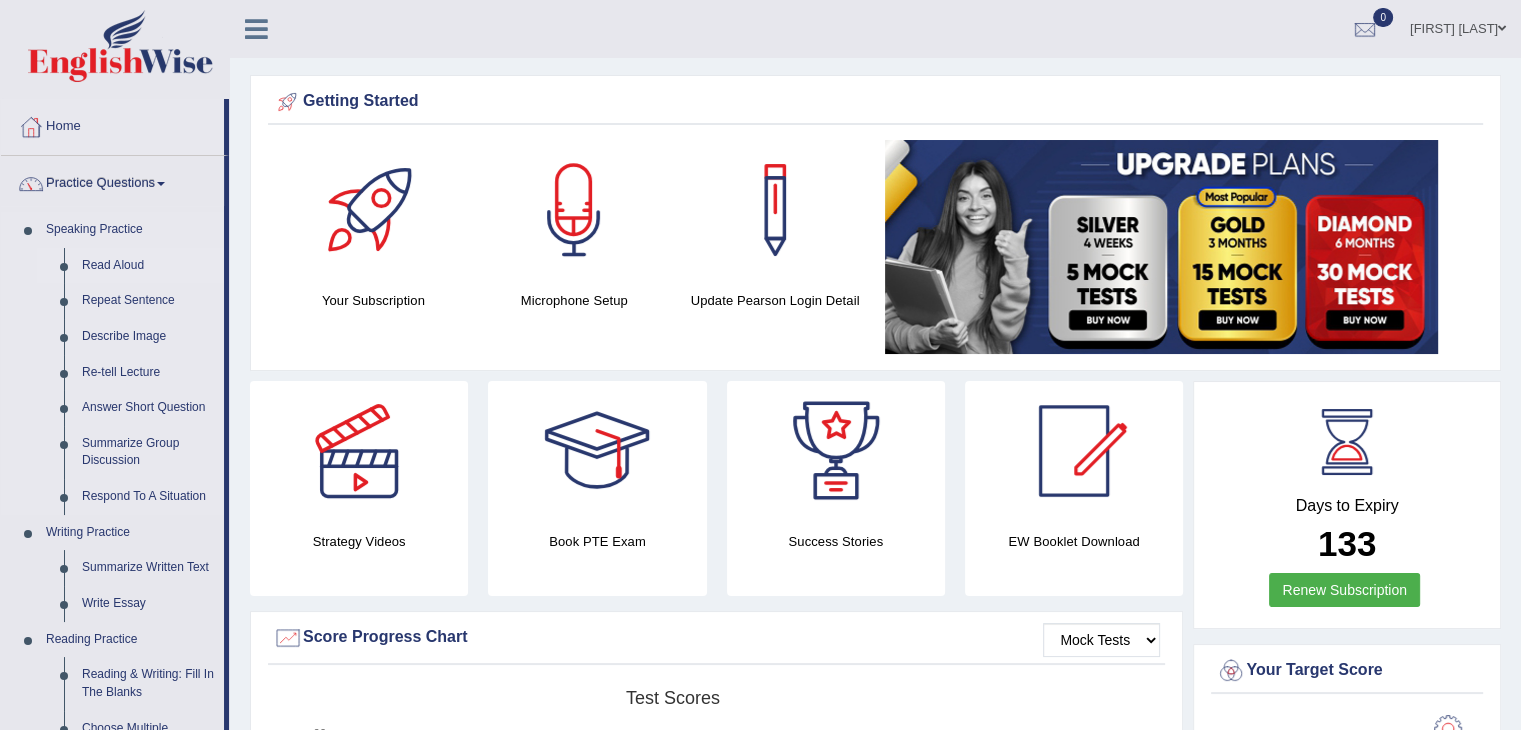 click on "Read Aloud" at bounding box center (148, 266) 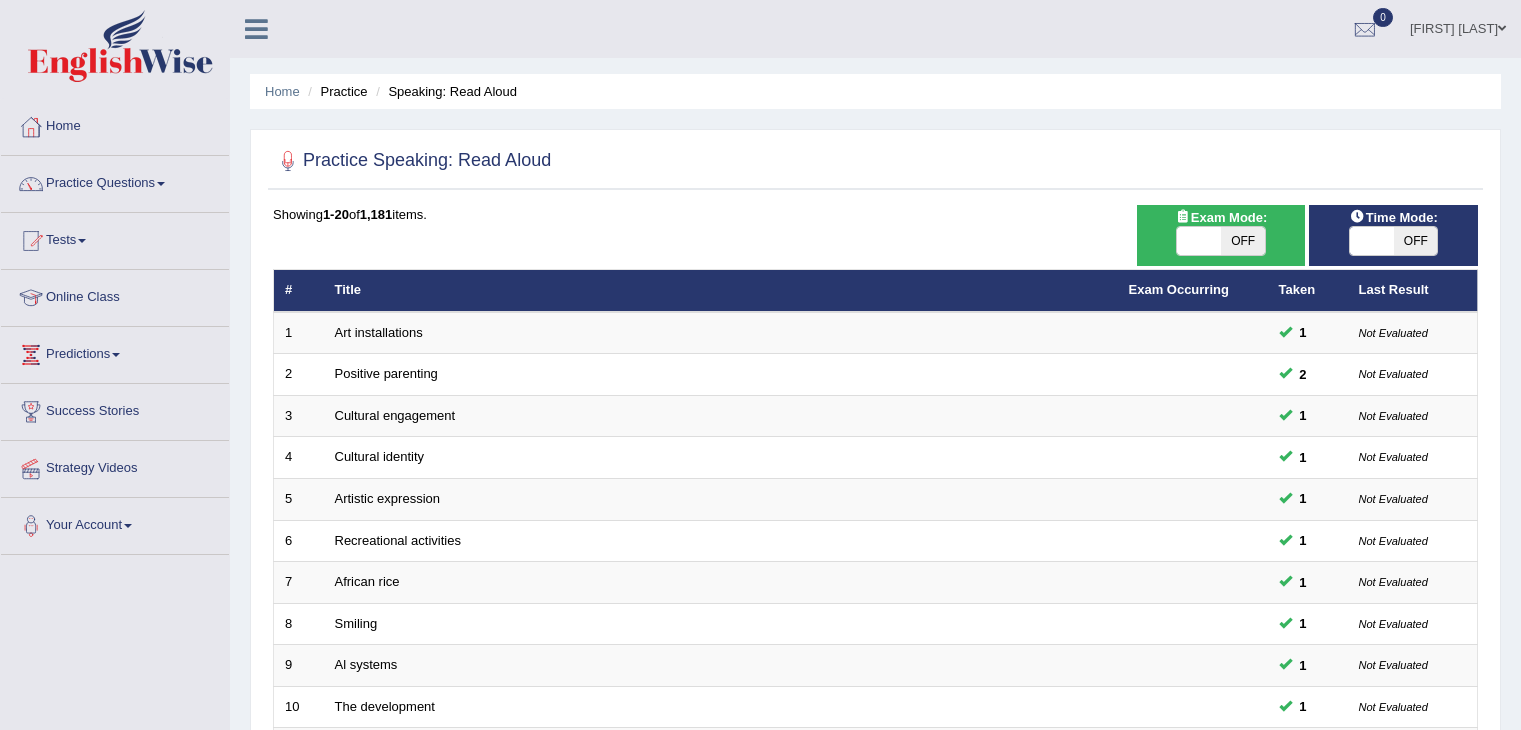 scroll, scrollTop: 0, scrollLeft: 0, axis: both 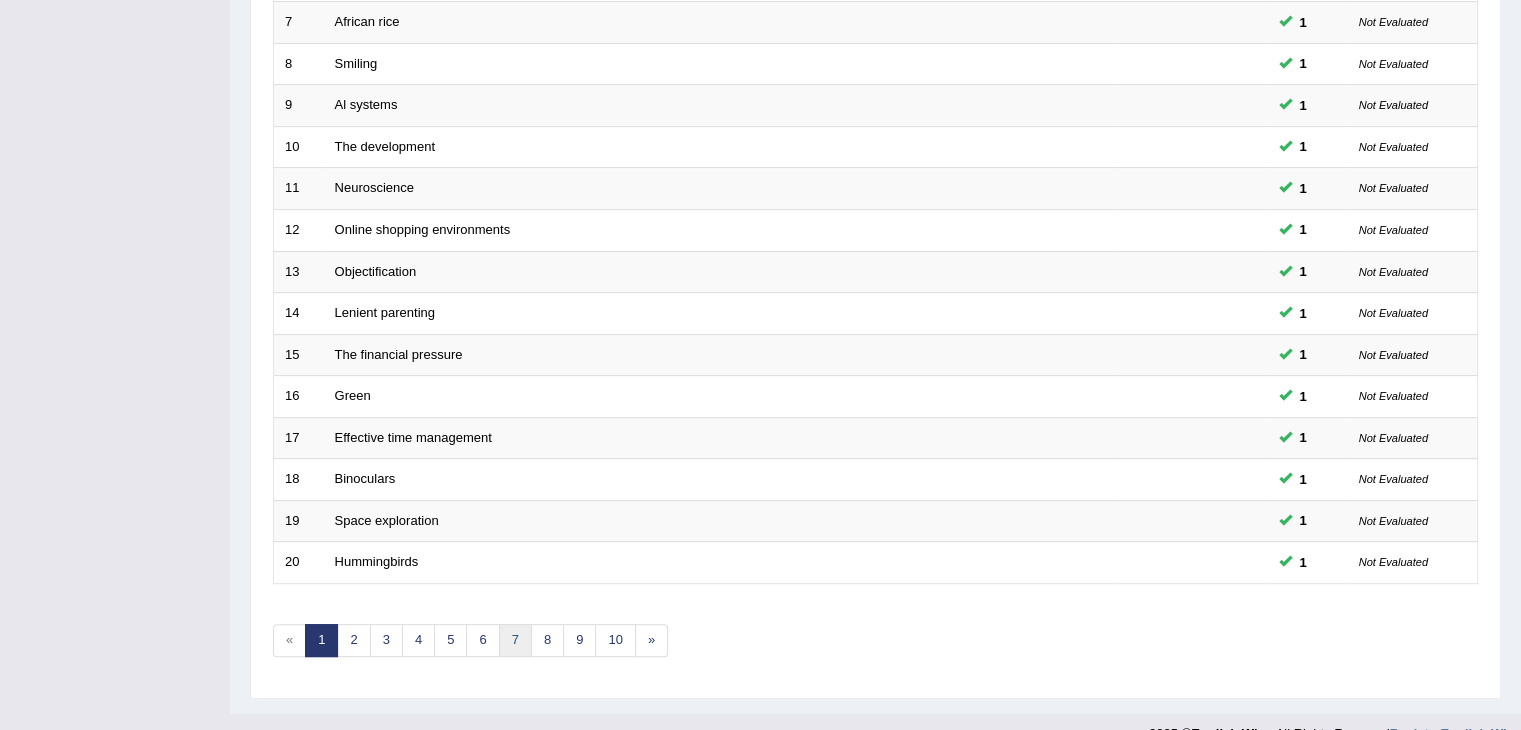 click on "7" at bounding box center [515, 640] 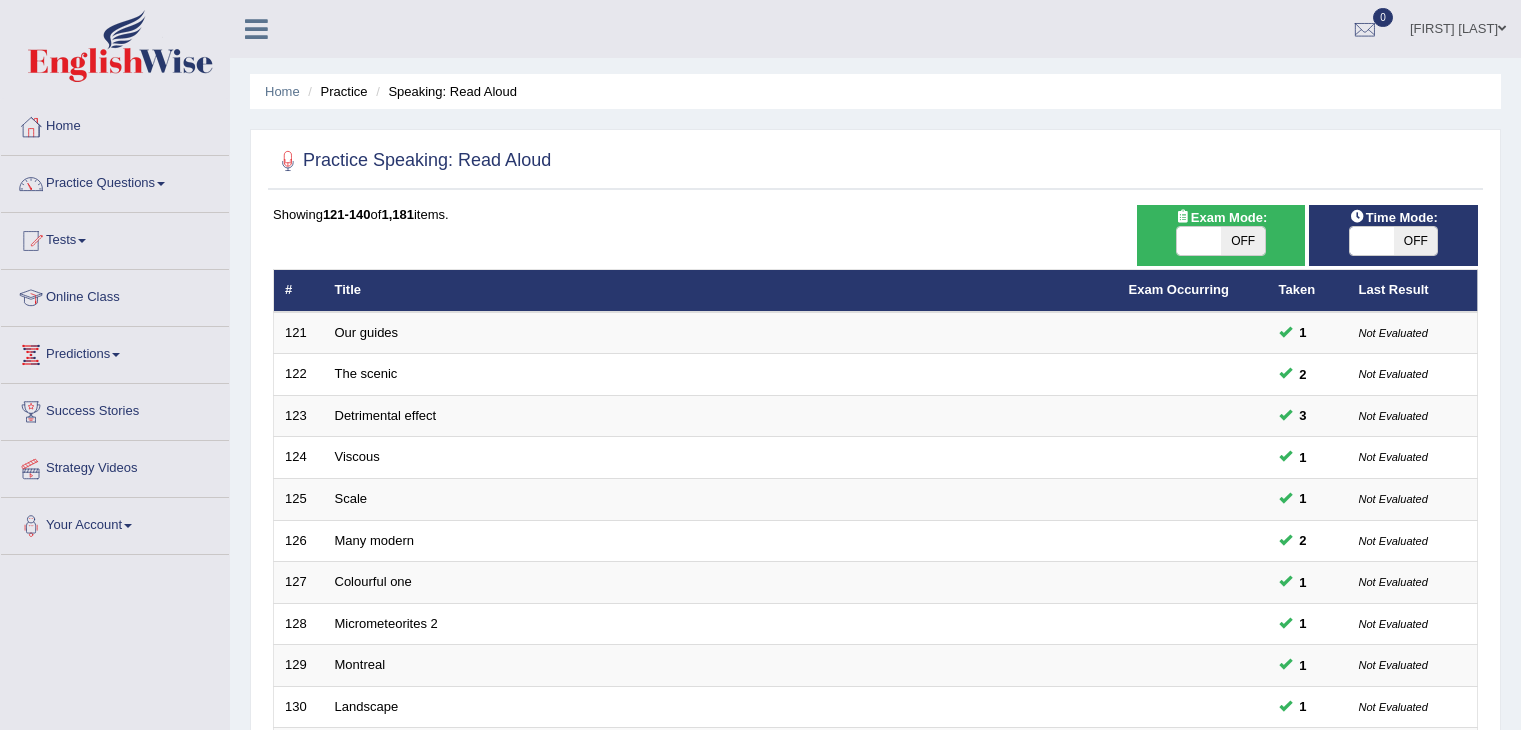 scroll, scrollTop: 160, scrollLeft: 0, axis: vertical 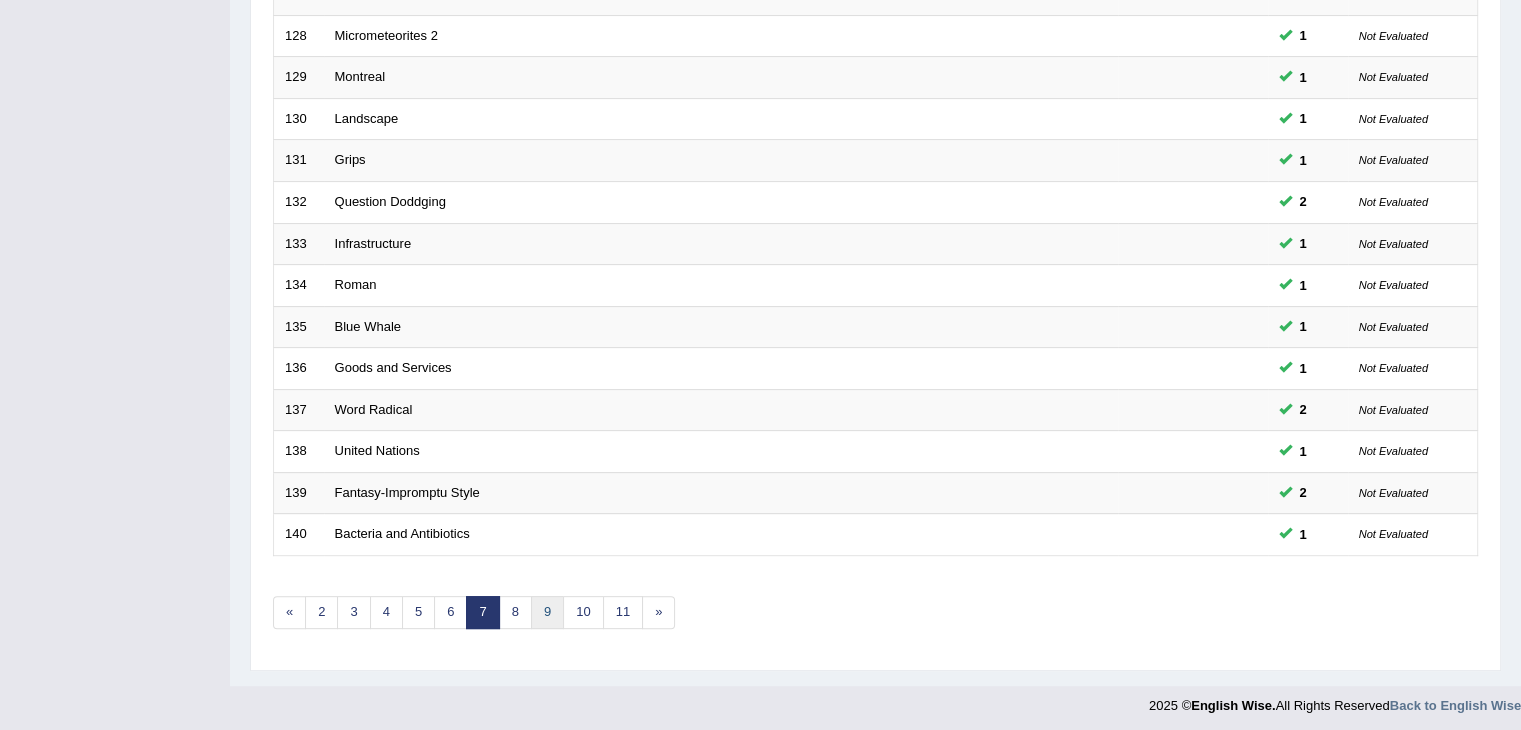 click on "9" at bounding box center [547, 612] 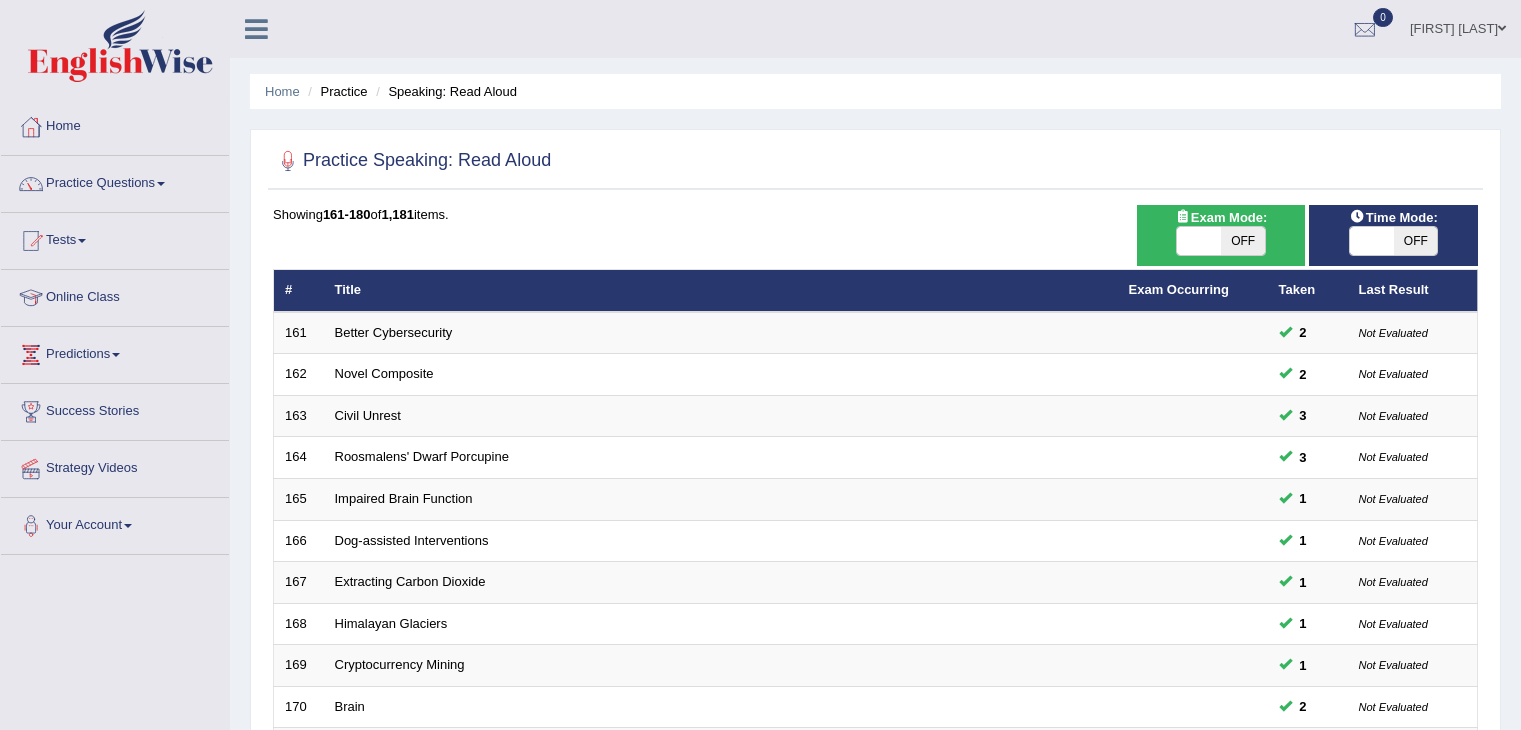 scroll, scrollTop: 0, scrollLeft: 0, axis: both 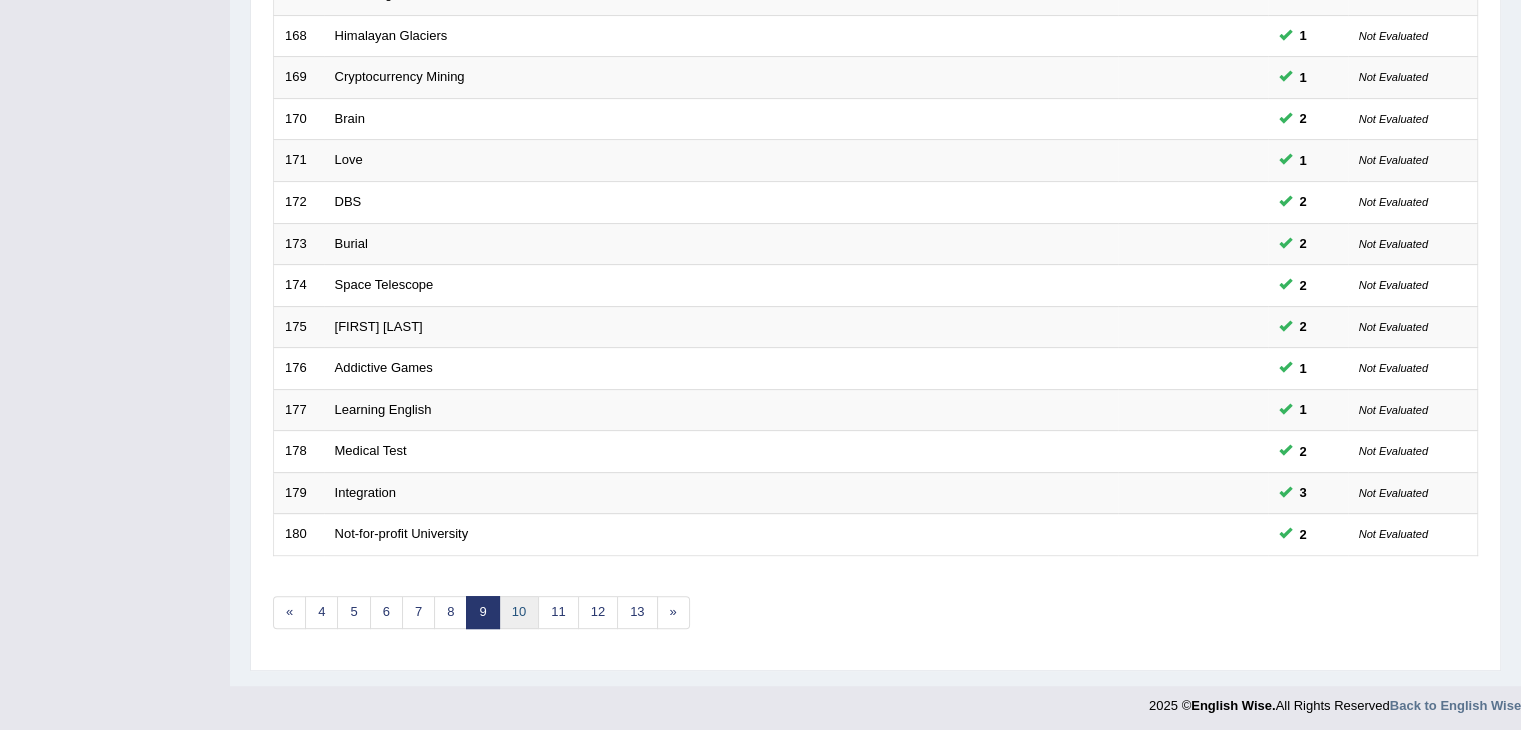 click on "10" at bounding box center (519, 612) 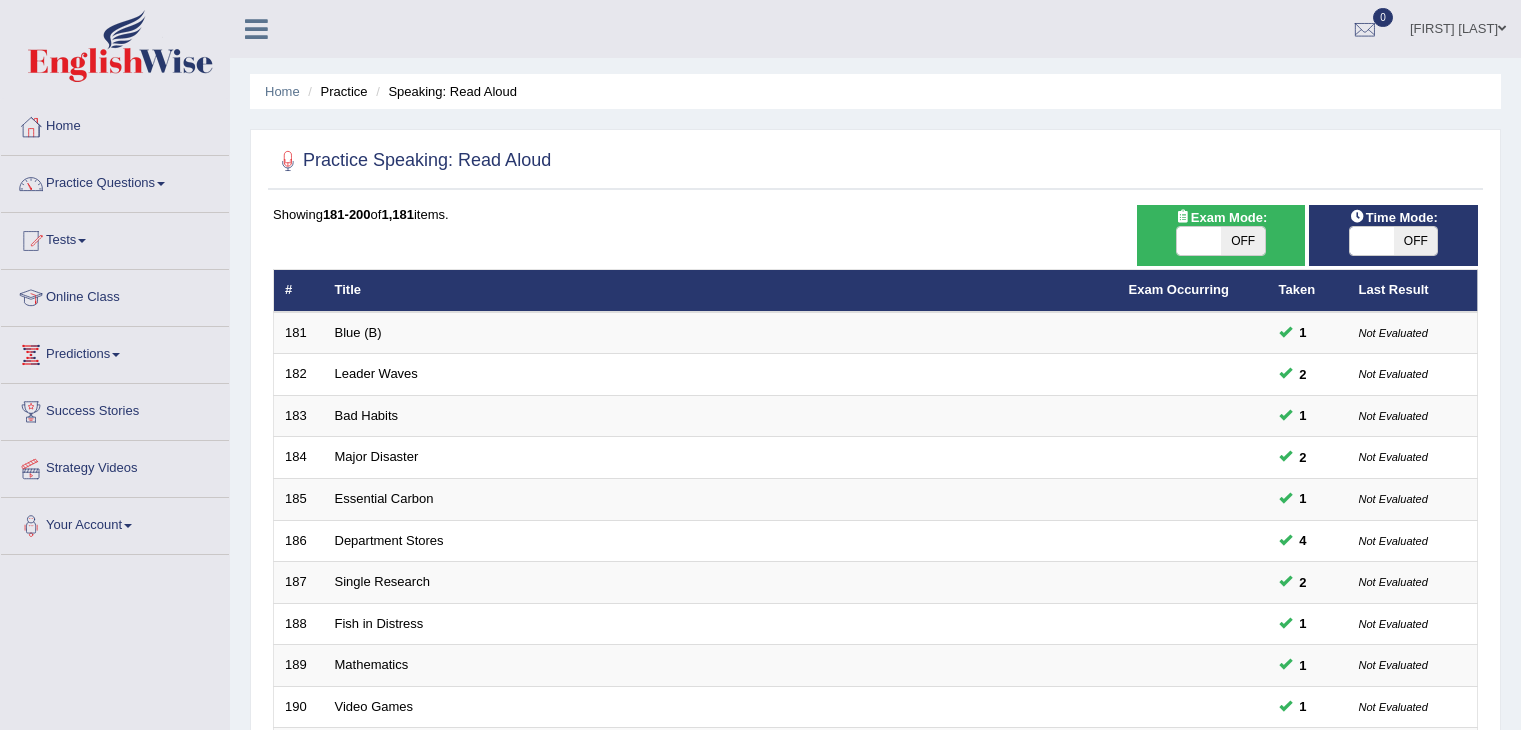 scroll, scrollTop: 438, scrollLeft: 0, axis: vertical 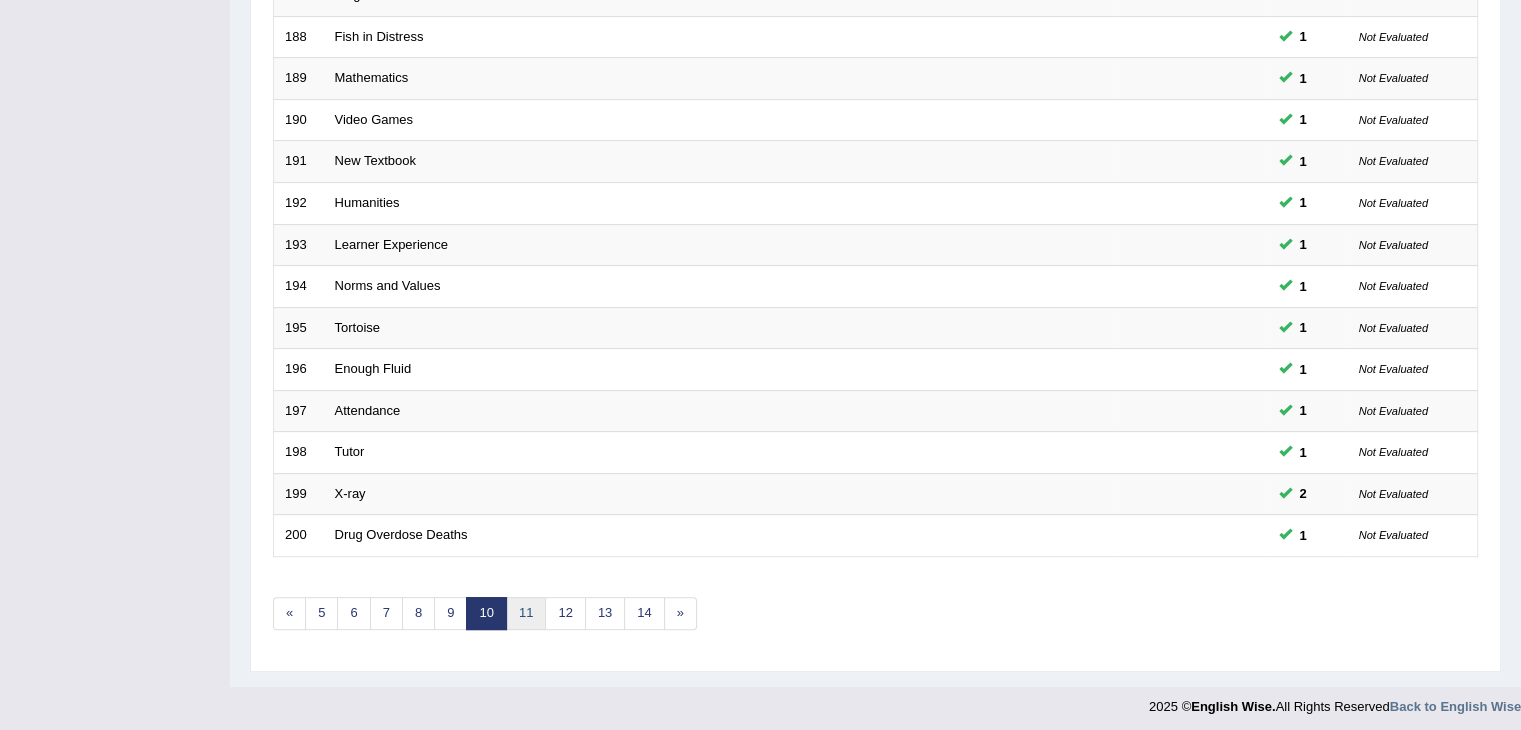 click on "11" at bounding box center (526, 613) 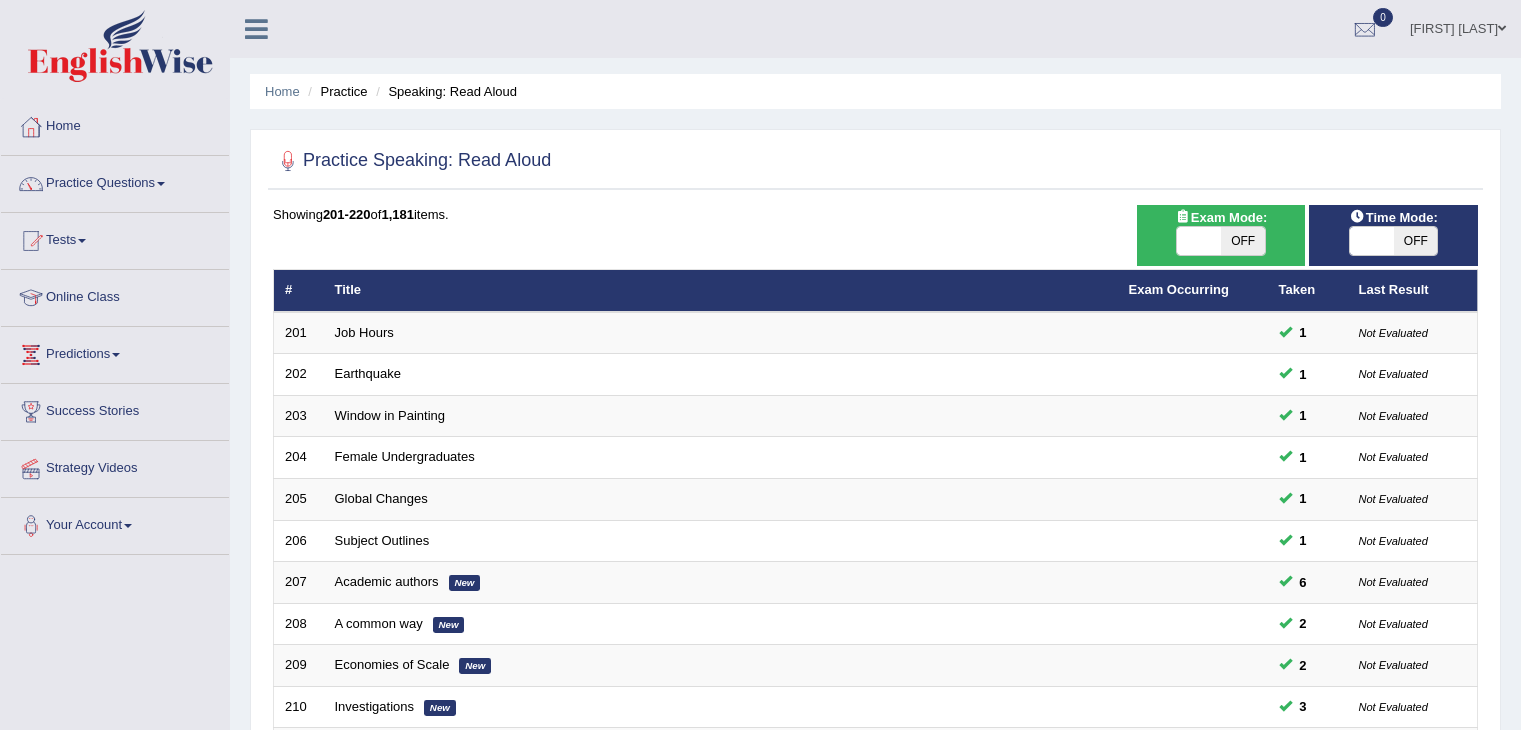 scroll, scrollTop: 0, scrollLeft: 0, axis: both 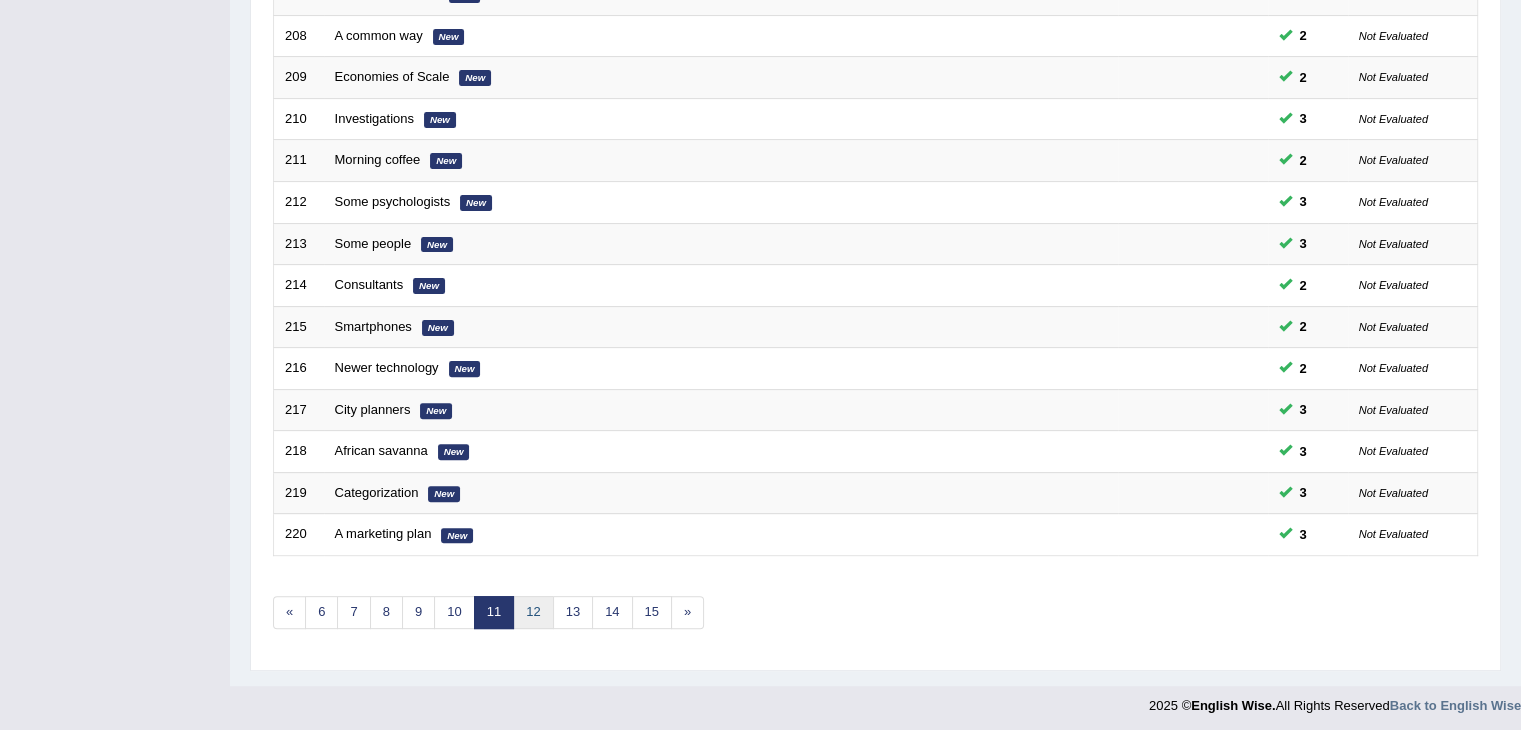 click on "12" at bounding box center [533, 612] 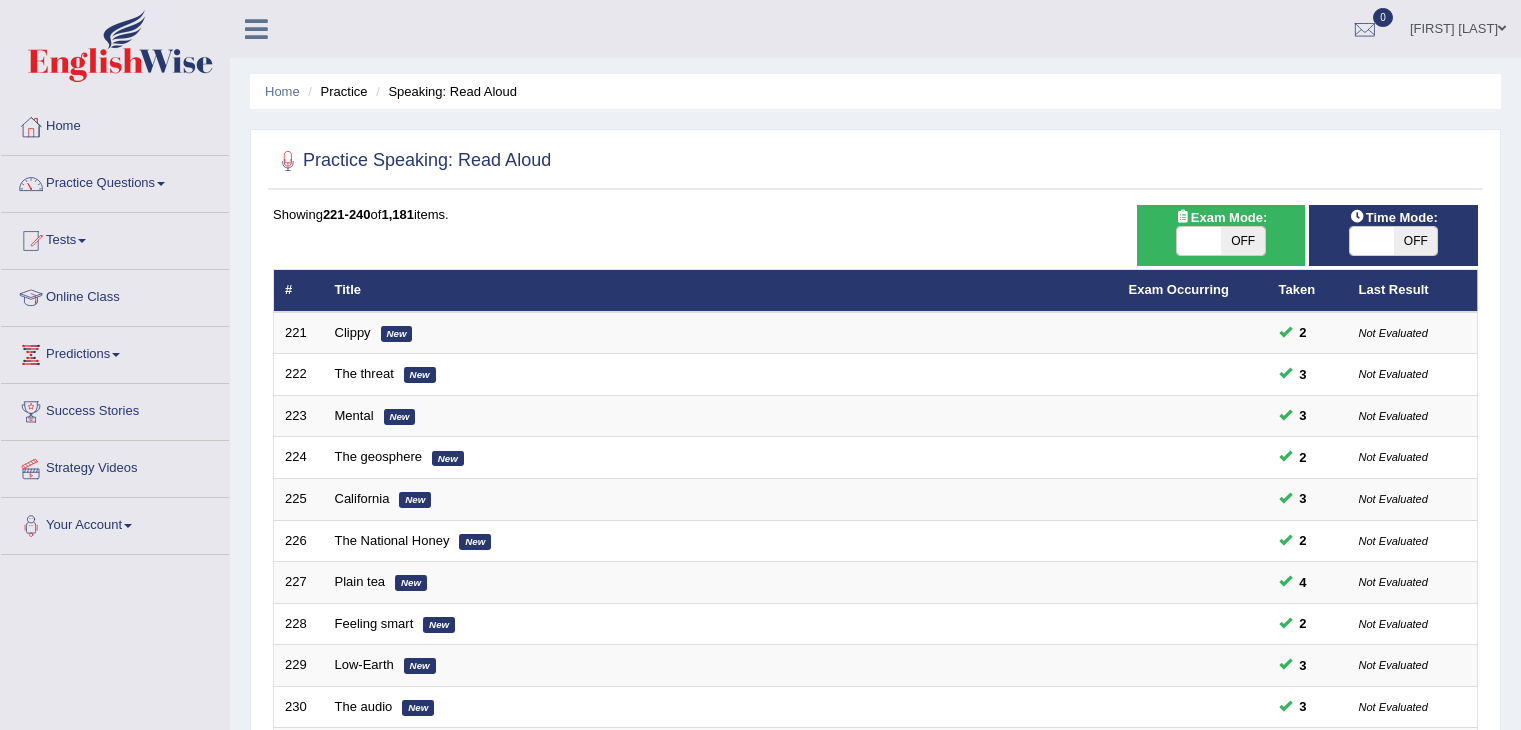 scroll, scrollTop: 406, scrollLeft: 0, axis: vertical 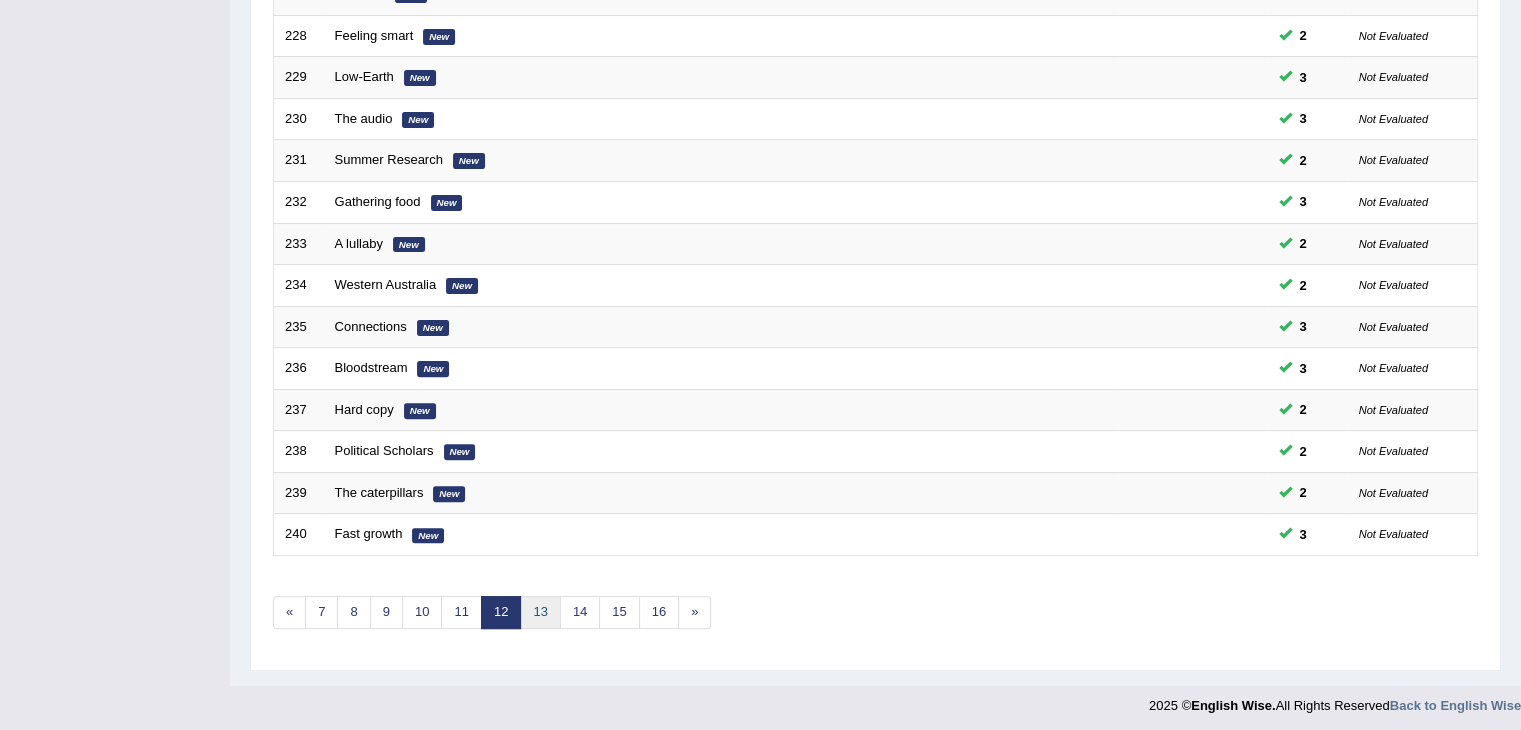 click on "13" at bounding box center (540, 612) 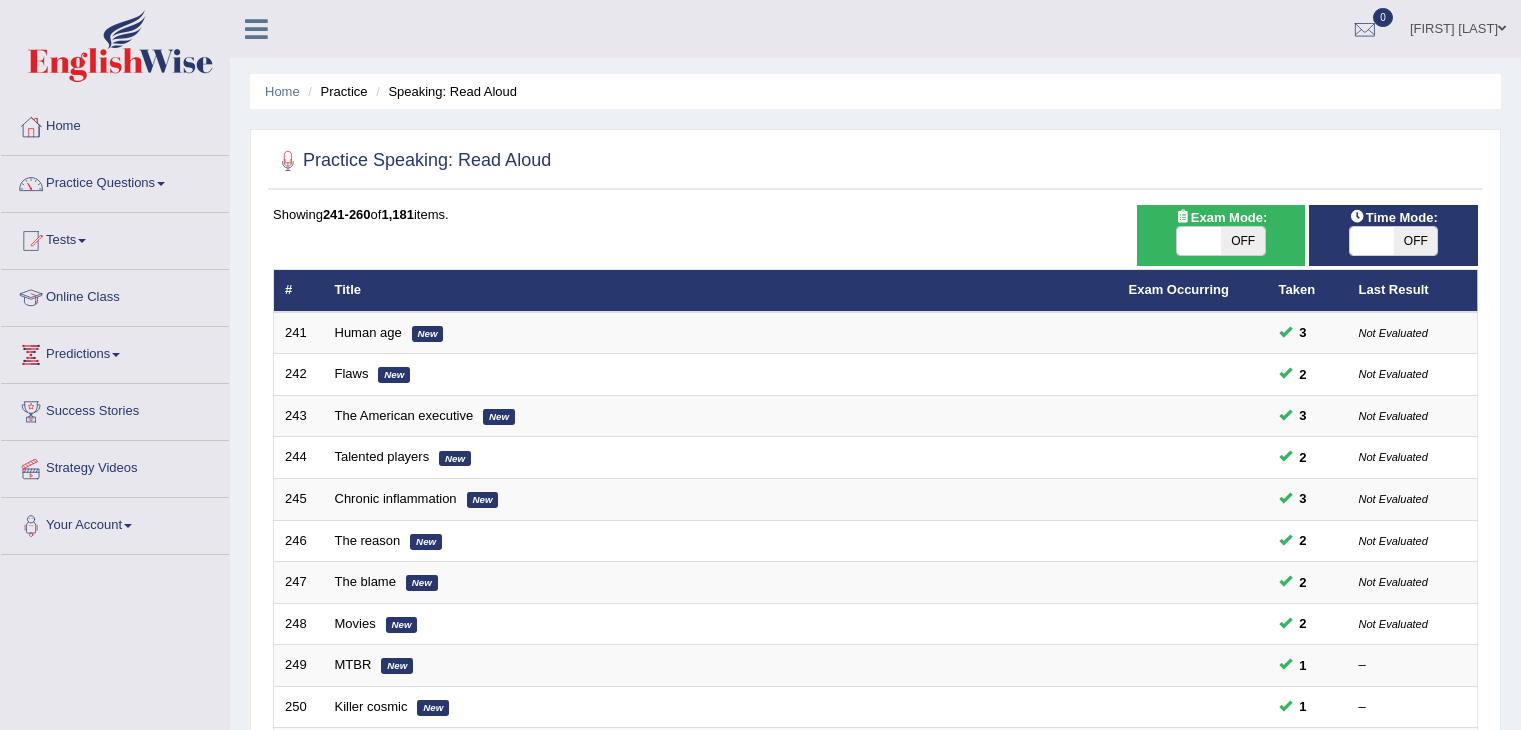scroll, scrollTop: 192, scrollLeft: 0, axis: vertical 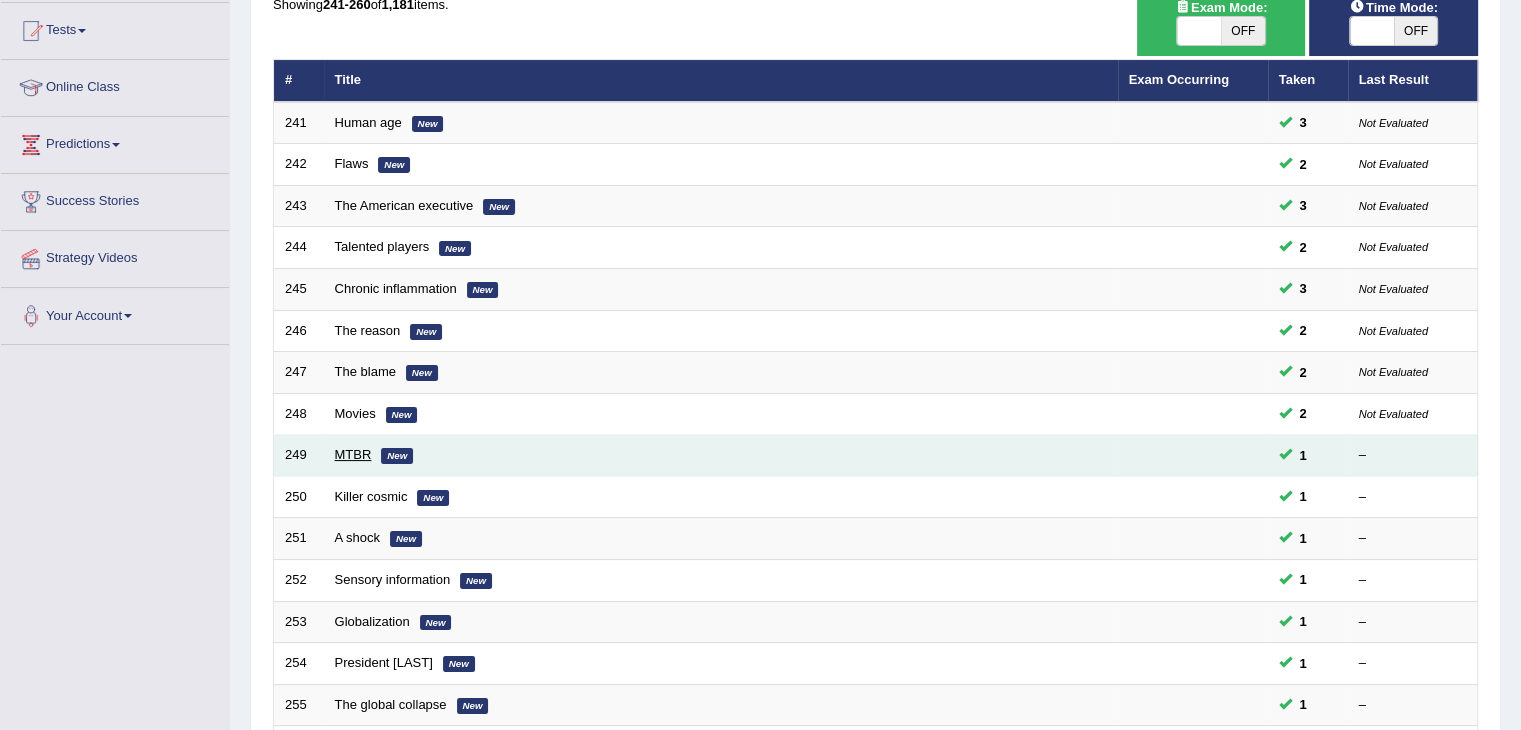 click on "MTBR" at bounding box center [353, 454] 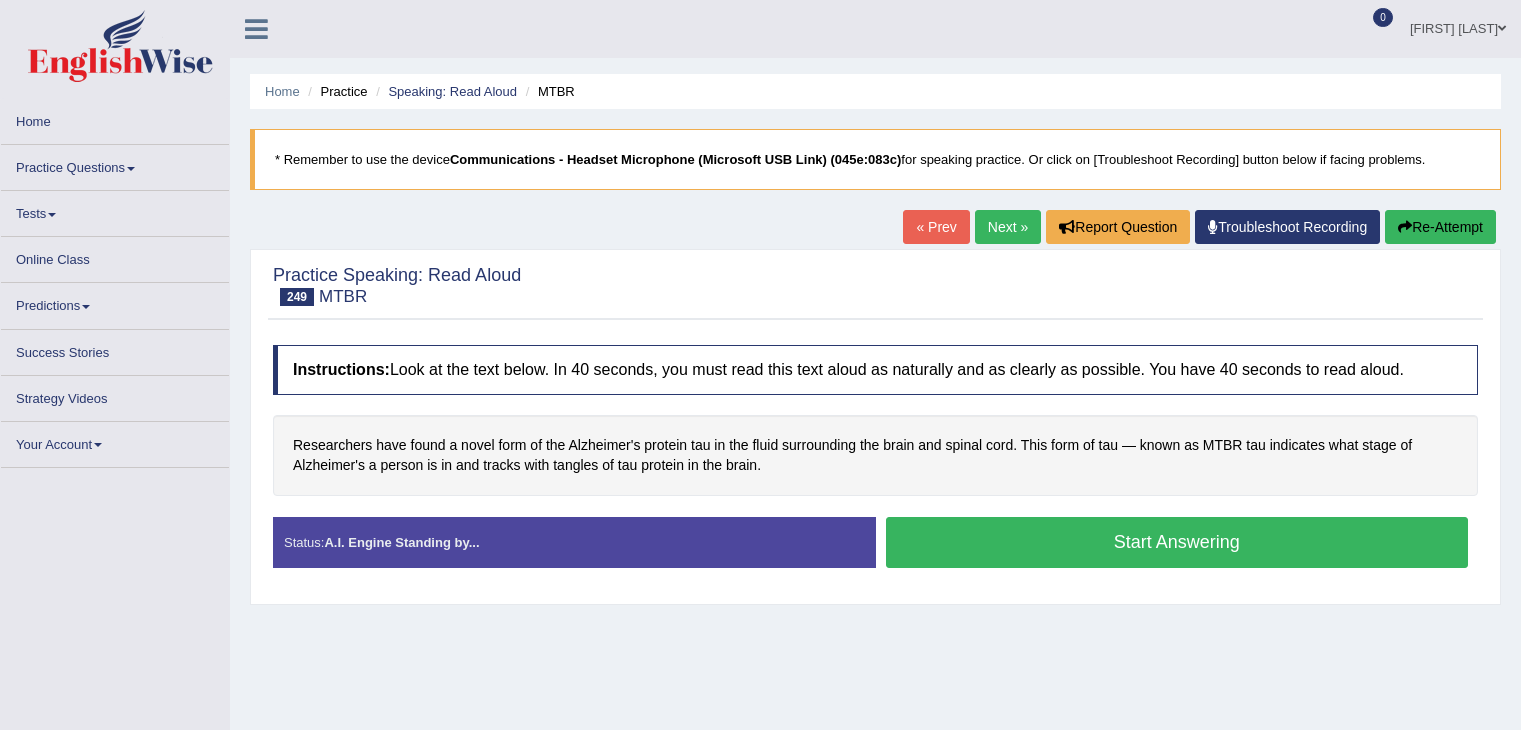 scroll, scrollTop: 0, scrollLeft: 0, axis: both 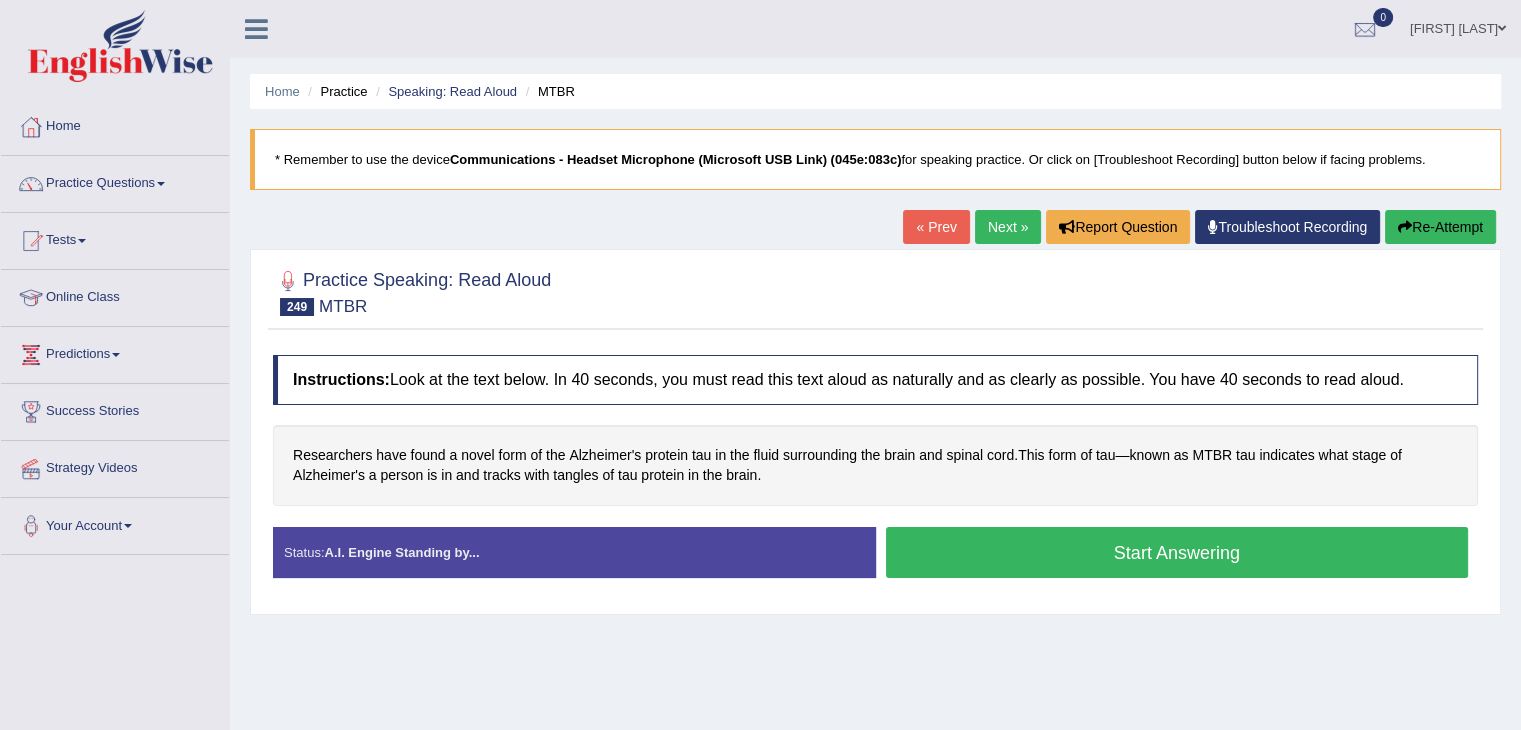 click on "Username: [USERNAME]
Home
Practice
Speaking: Read Aloud
MTBR
* Remember to use the device  Communications - Headset Microphone (Microsoft USB Link) (045e:083c)  for speaking practice. Or click on [Troubleshoot Recording] button below if facing problems.
« Prev Next »  Report Question  Troubleshoot Recording  Re-Attempt
Practice Speaking: Read Aloud
249
MTBR
Instructions:  Look at the text below. In 40 seconds, you must read this text aloud as naturally and as clearly as possible. You have 40 seconds to read aloud.
Researchers   have   found   a   novel   form   of   the   Alzheimer's   protein   tau   in   the   fluid   surrounding   the   brain   and   spinal   cord .  This   form   of   tau  —  known   as   MTBR   tau   indicates   what   stage   of   Alzheimer's   a   person   is   in   and   tracks   with   tangles   of   tau" at bounding box center (875, 500) 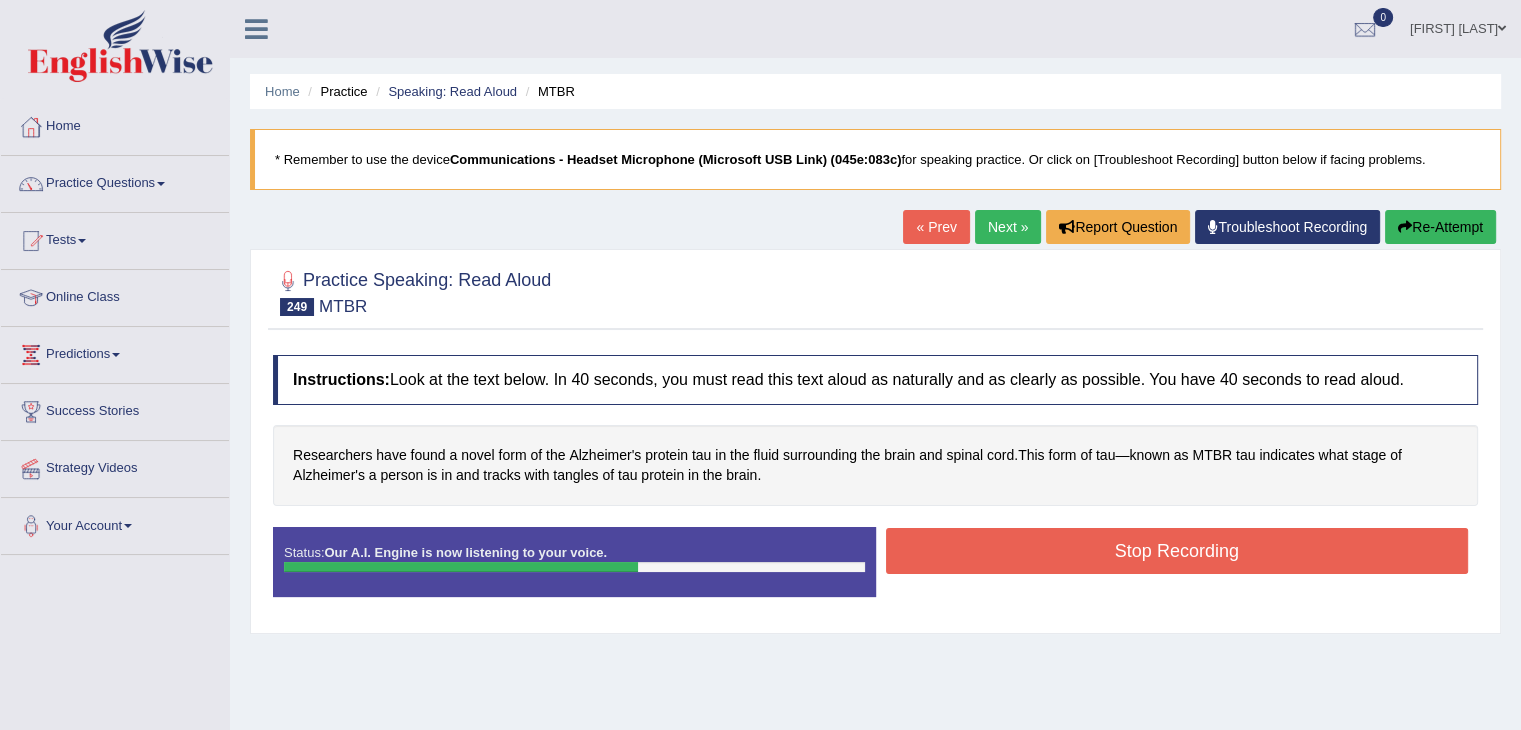 click on "Stop Recording" at bounding box center [1177, 551] 